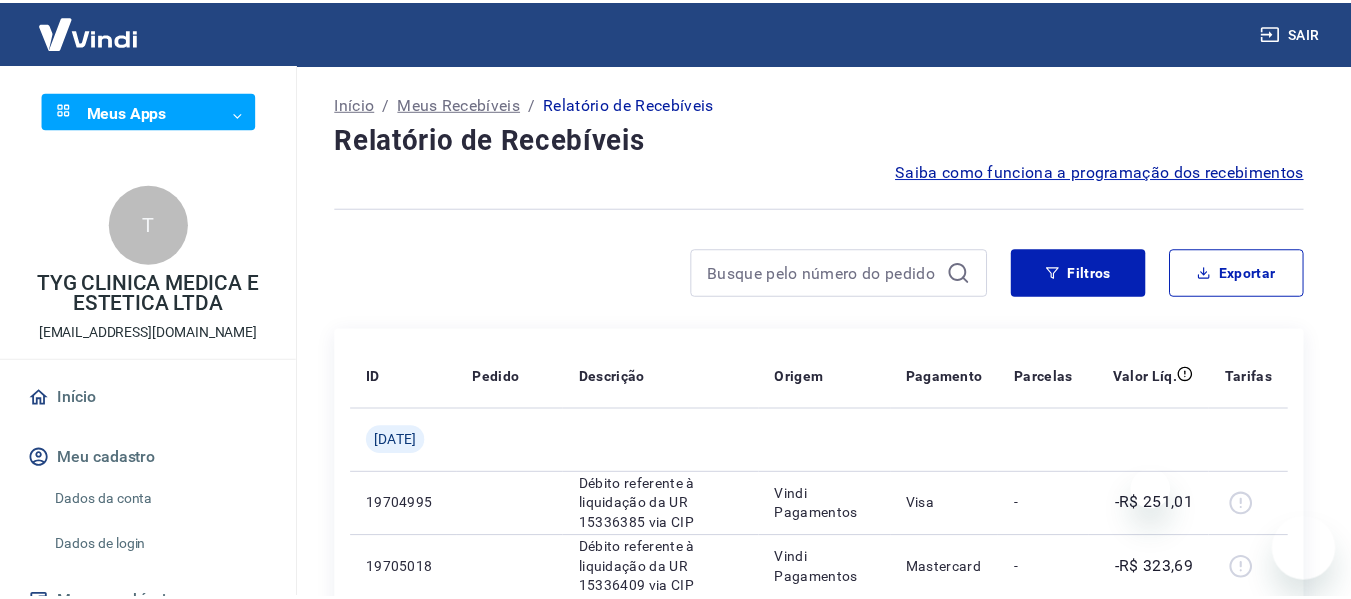 scroll, scrollTop: 0, scrollLeft: 0, axis: both 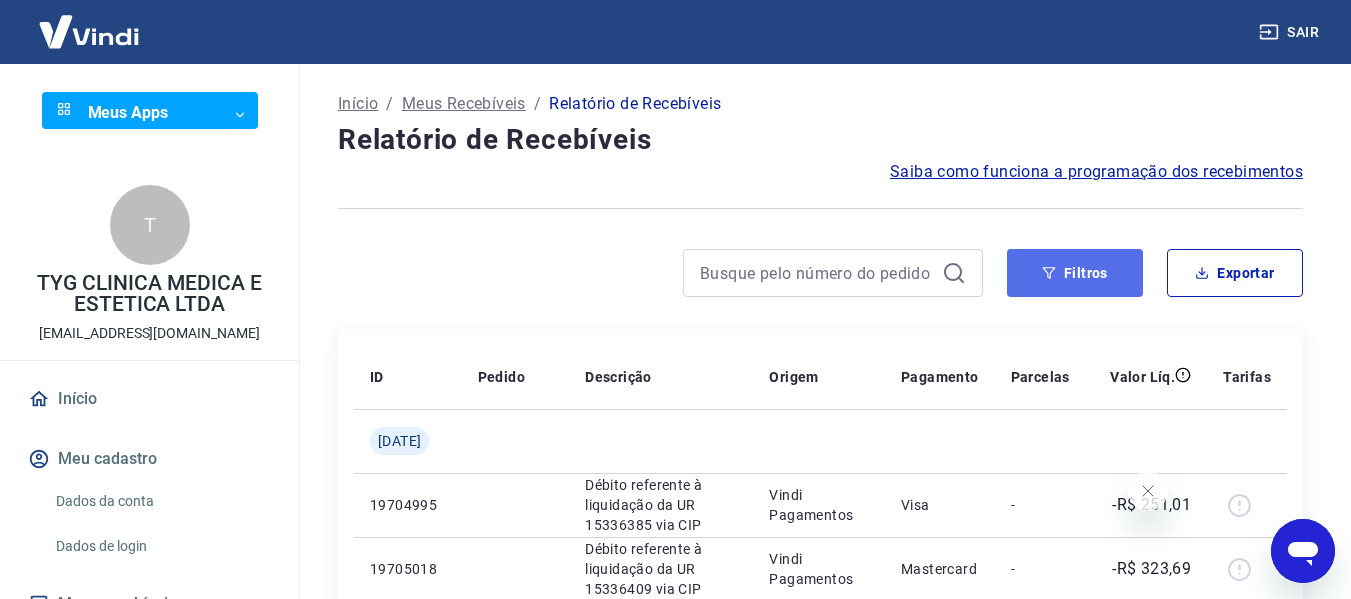 click on "Filtros" at bounding box center (1075, 273) 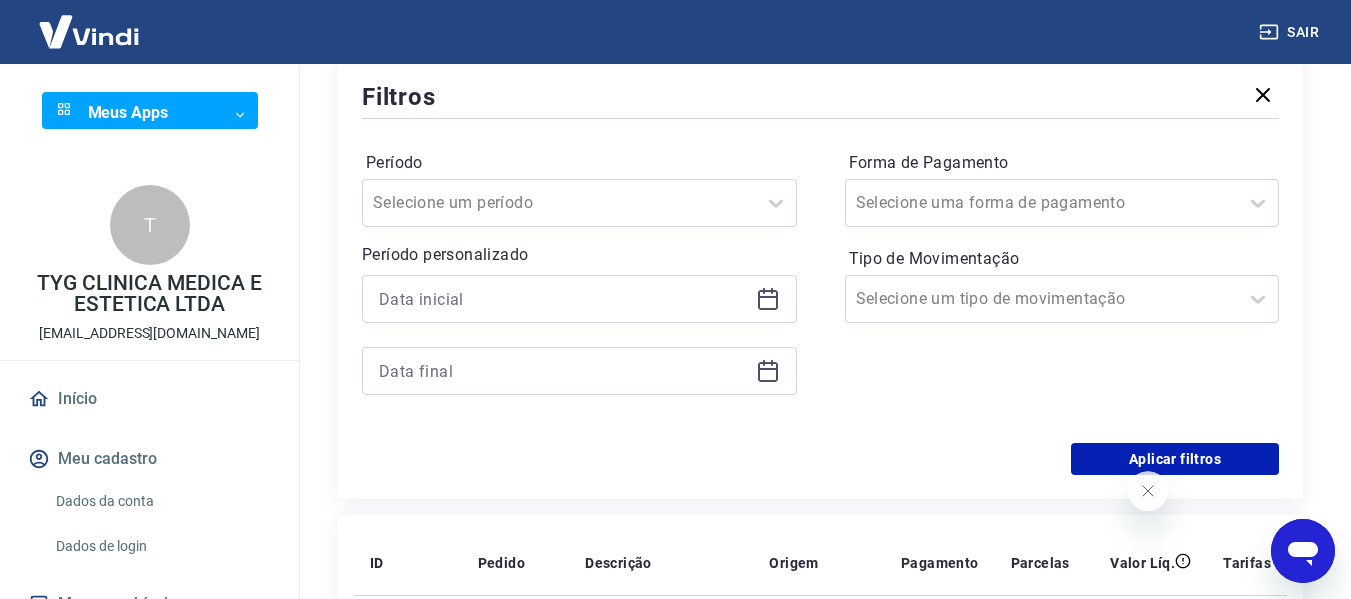 scroll, scrollTop: 300, scrollLeft: 0, axis: vertical 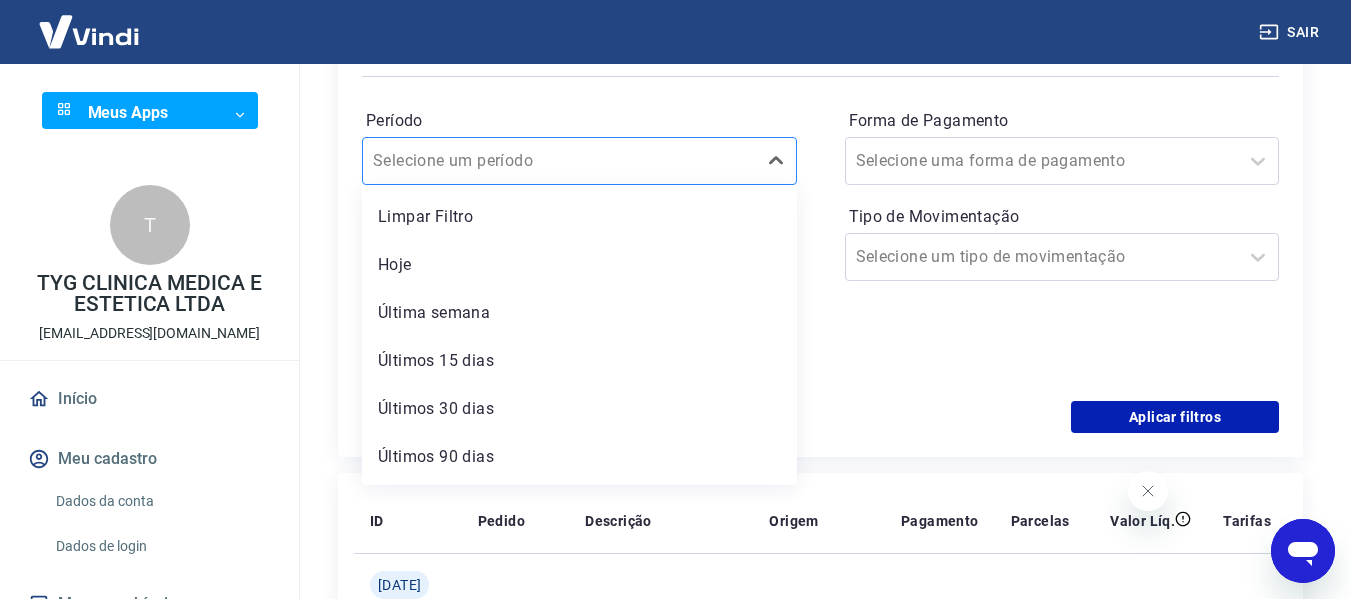 click at bounding box center [559, 161] 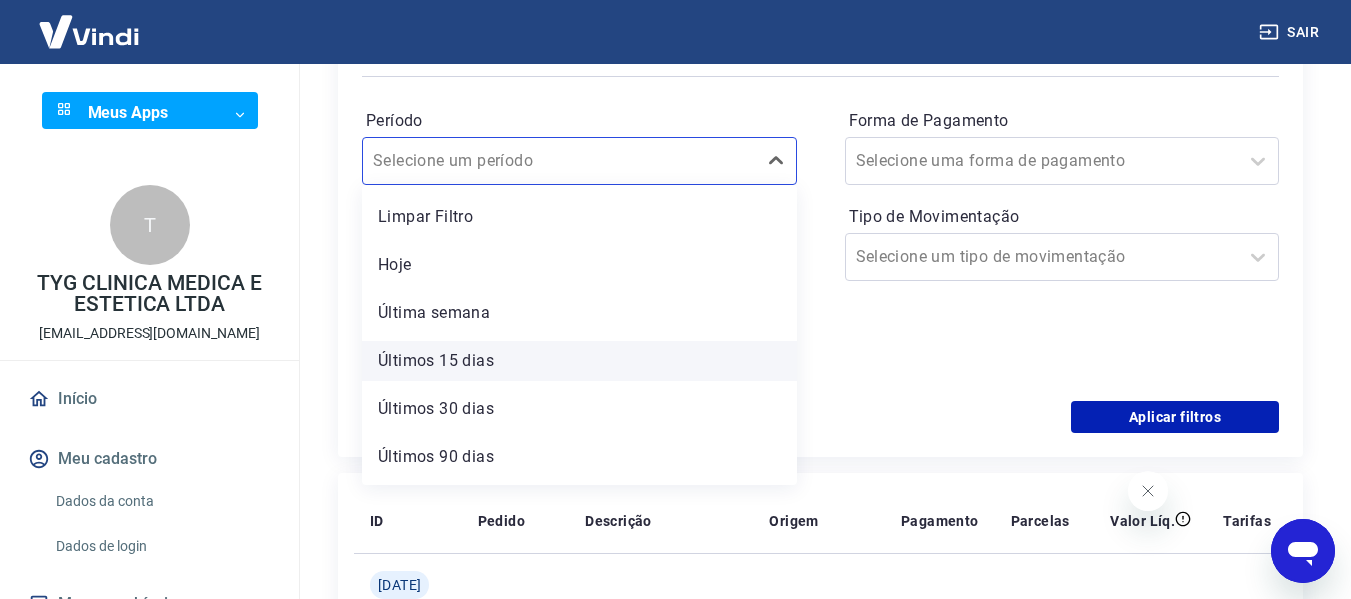 scroll, scrollTop: 44, scrollLeft: 0, axis: vertical 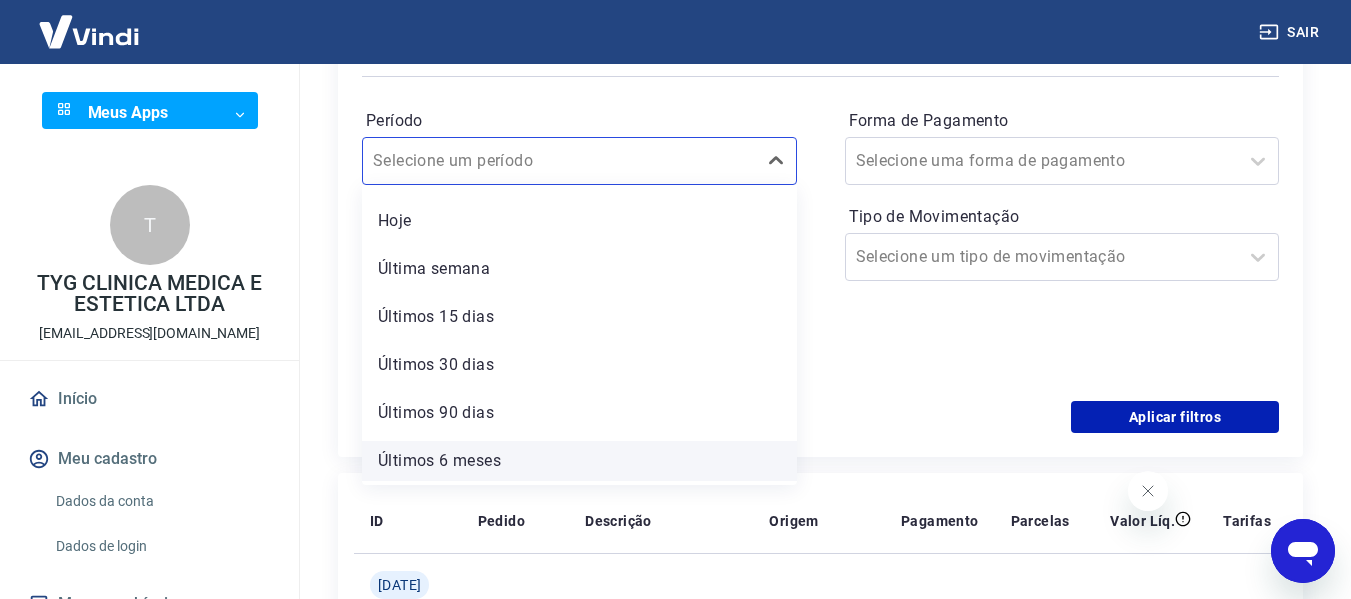 click on "Últimos 6 meses" at bounding box center [579, 461] 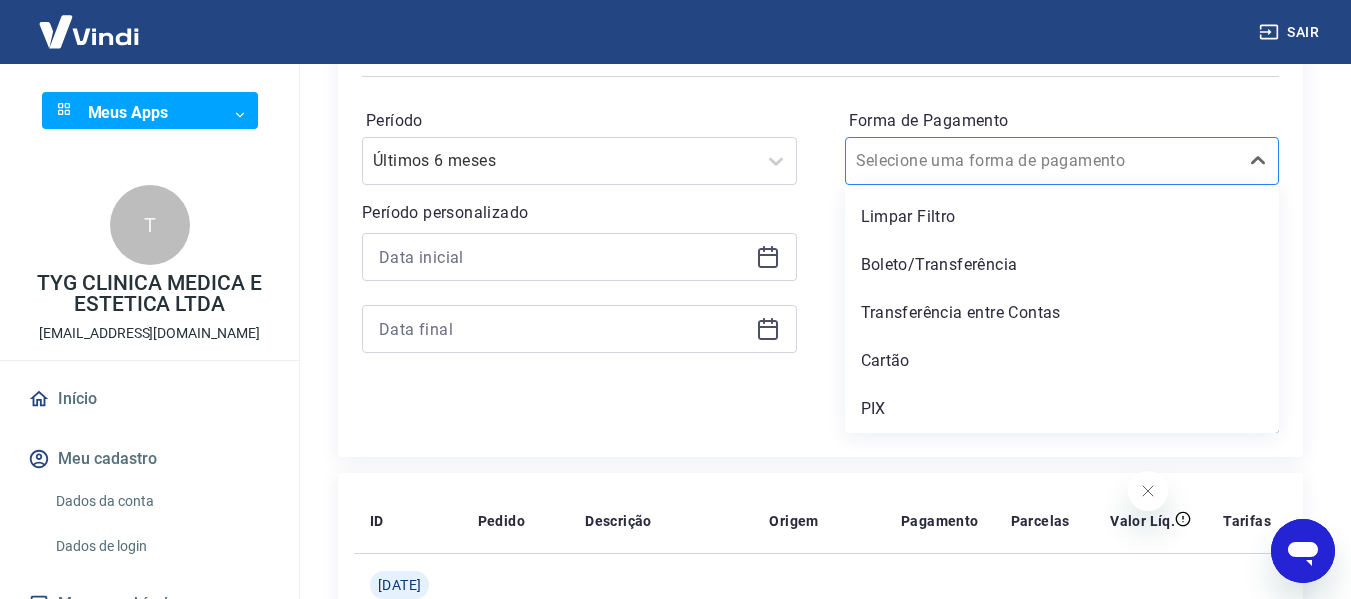 click on "Forma de Pagamento" at bounding box center [957, 161] 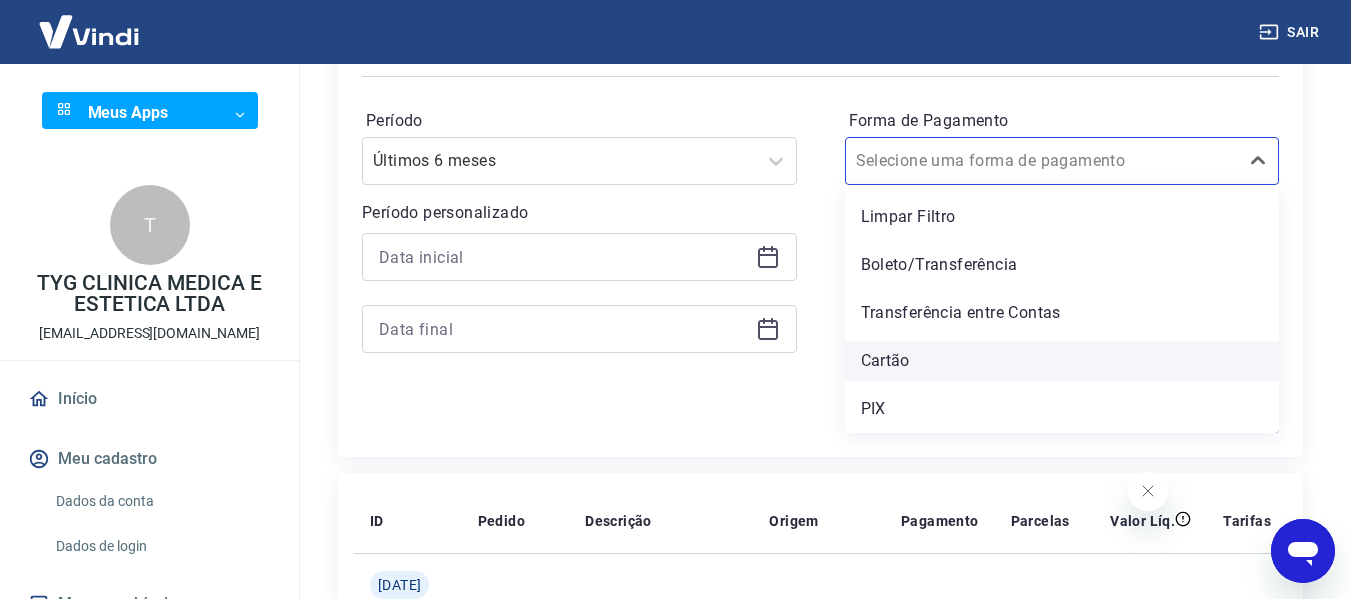 click on "Cartão" at bounding box center [1062, 361] 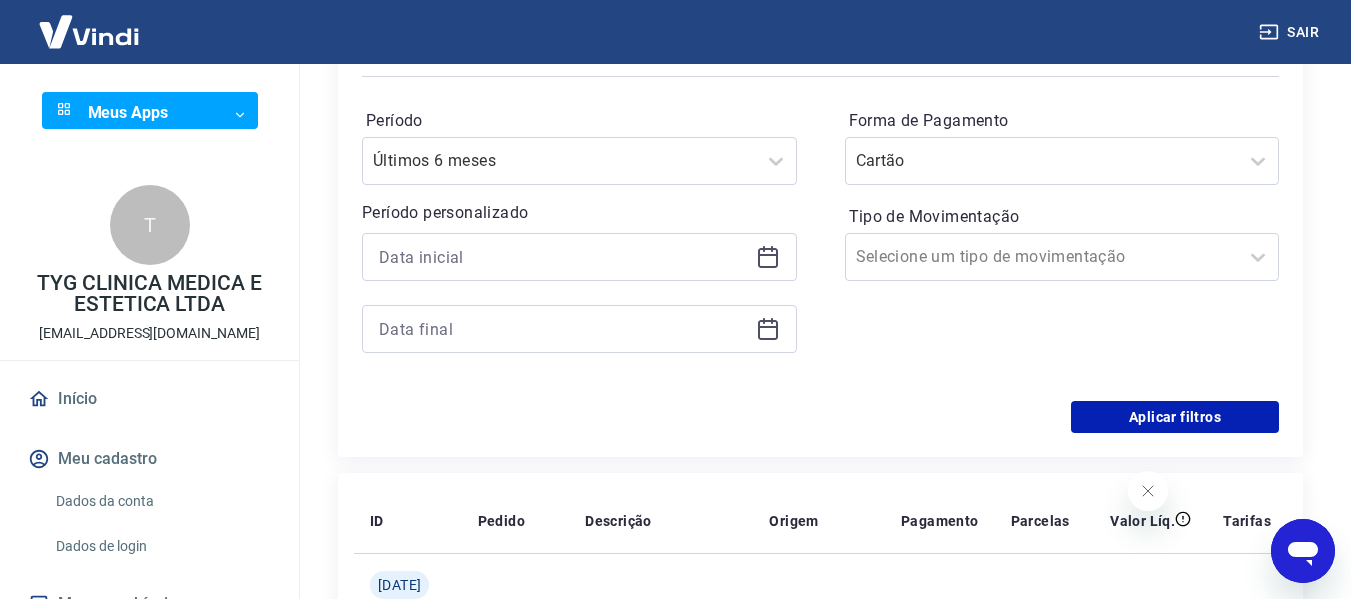 click 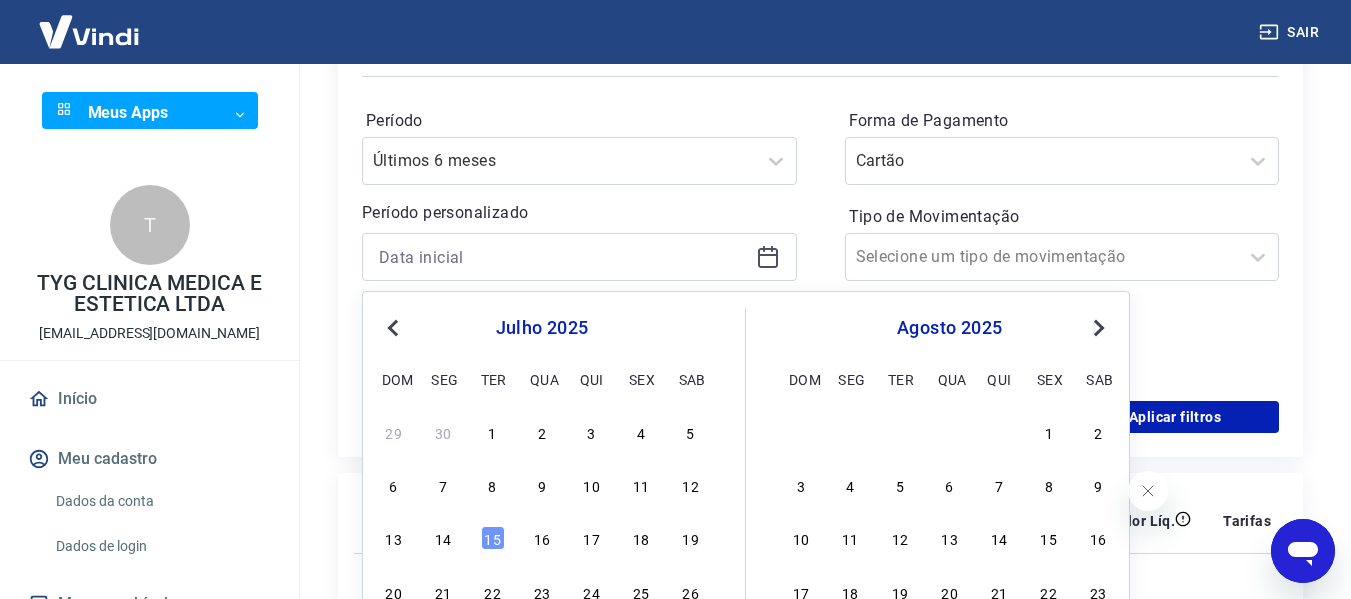 click on "Previous Month" at bounding box center [395, 327] 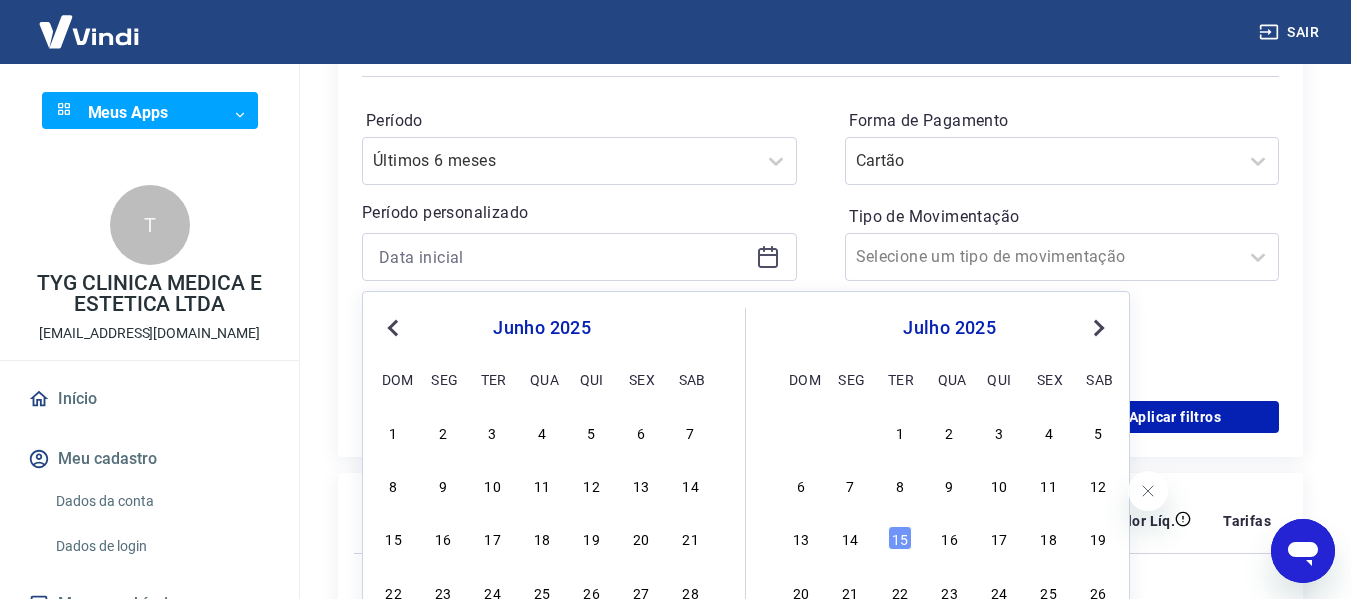 click on "Previous Month" at bounding box center [395, 327] 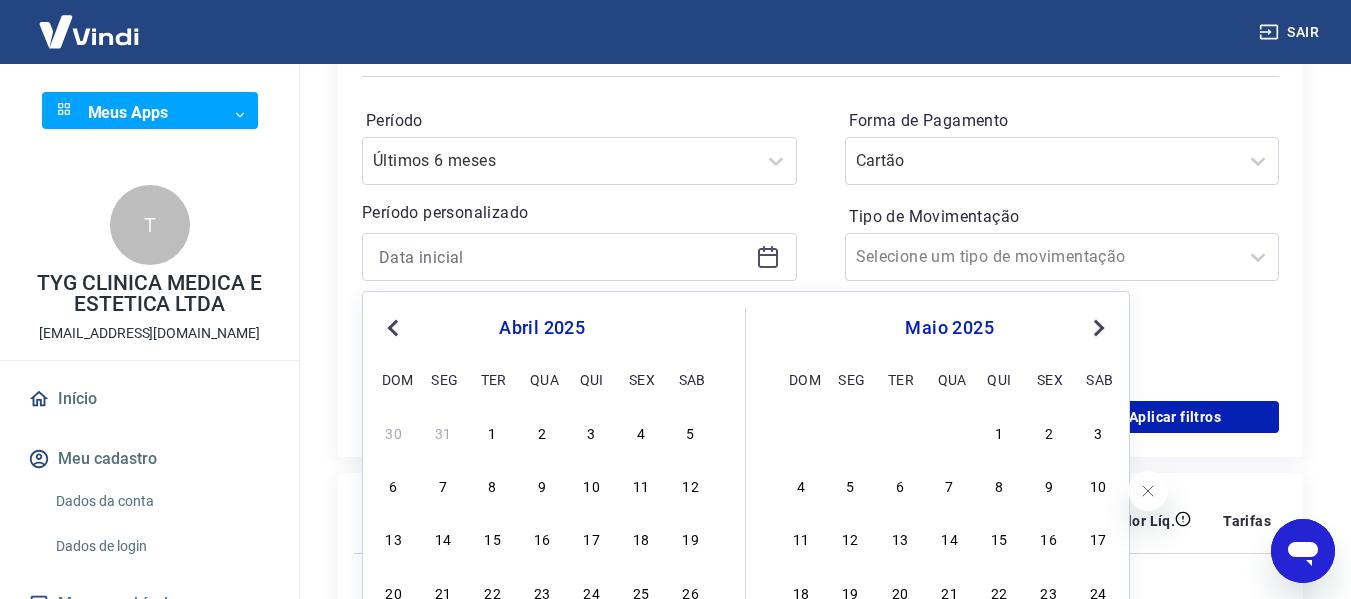 click on "Previous Month" at bounding box center [395, 327] 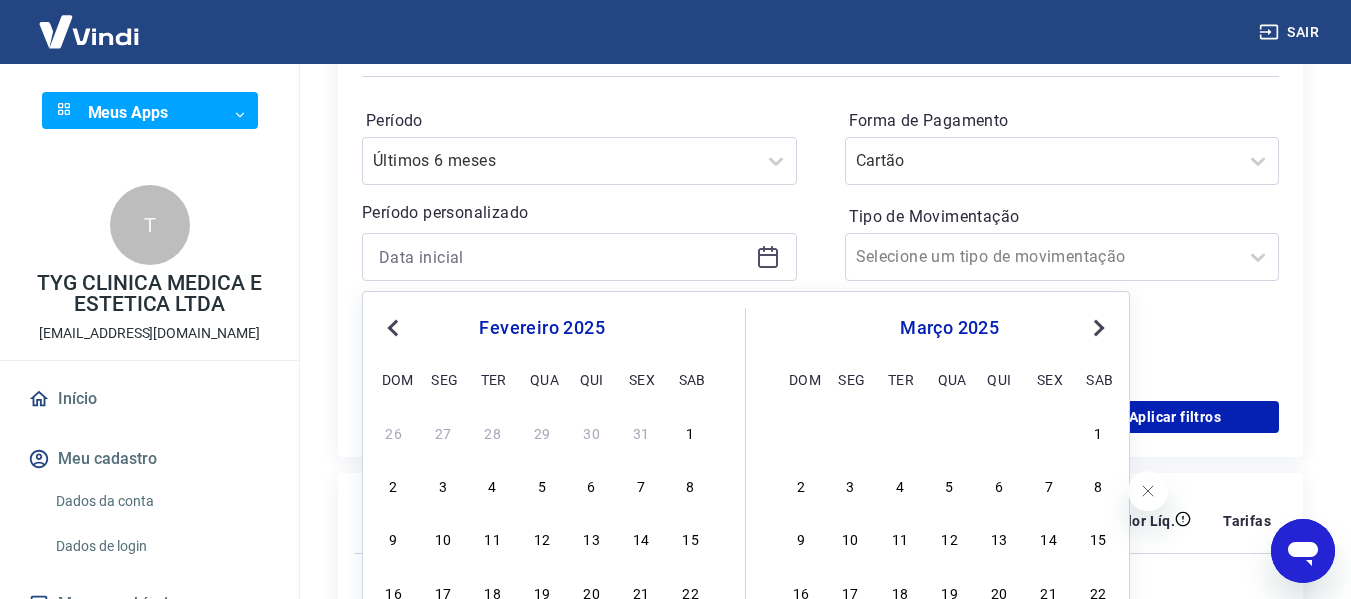 click on "Previous Month" at bounding box center [395, 327] 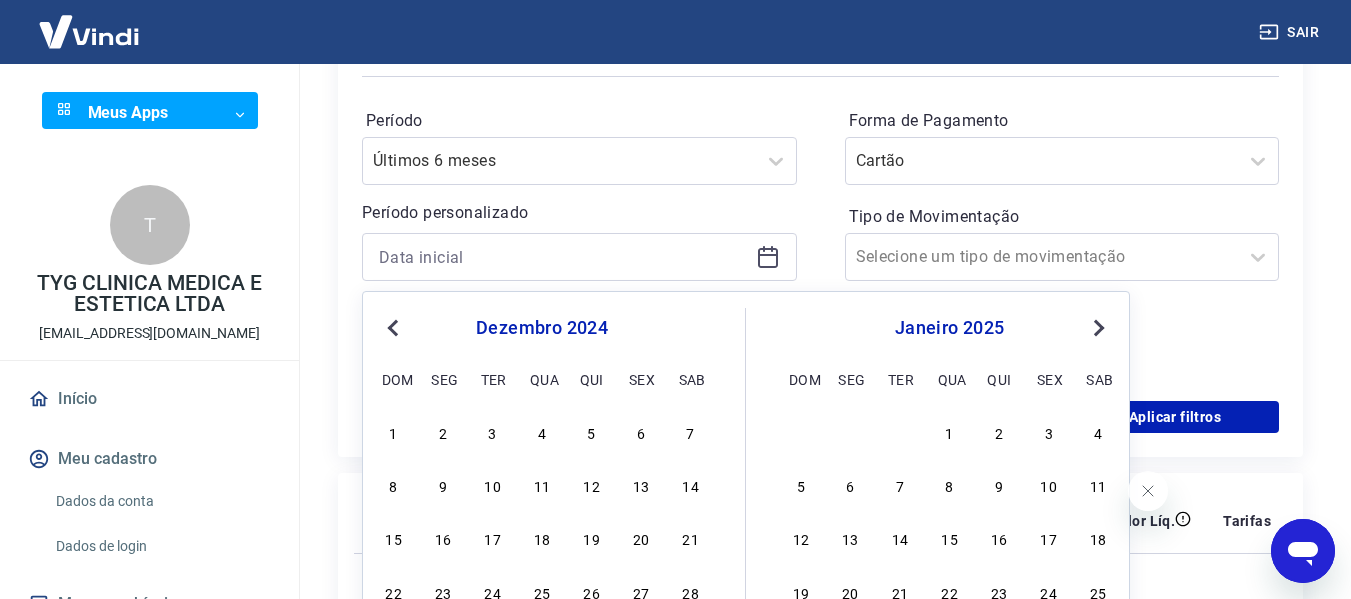 click on "Previous Month" at bounding box center [395, 327] 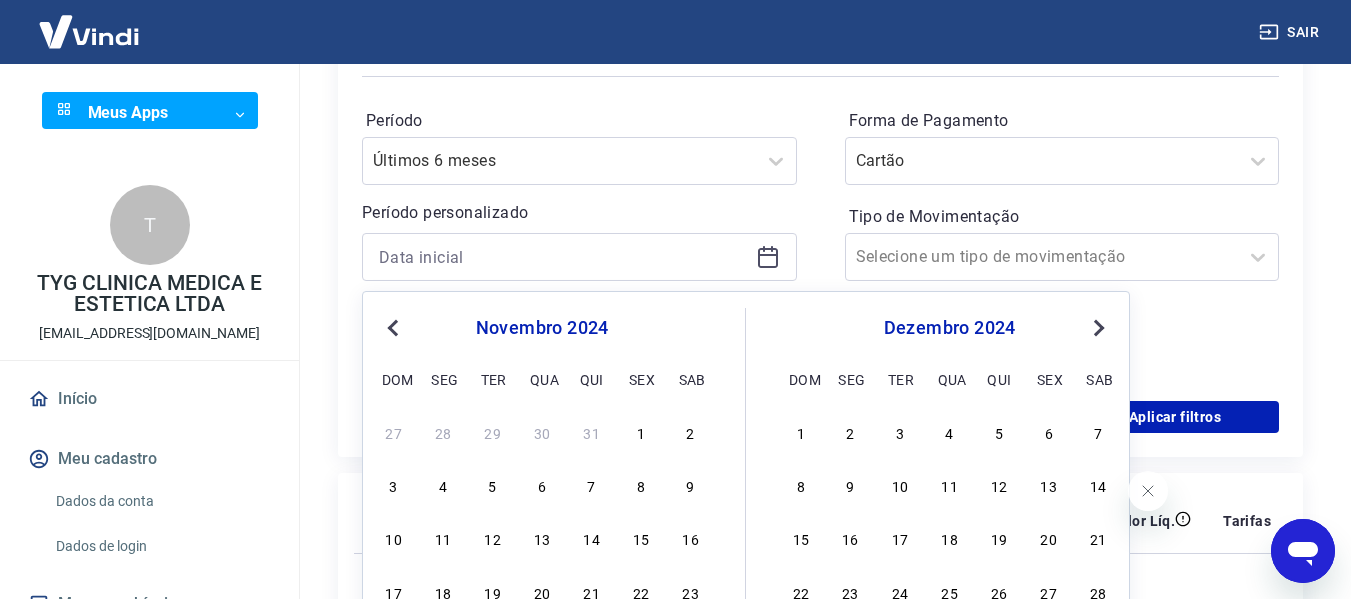 click on "Previous Month" at bounding box center [395, 327] 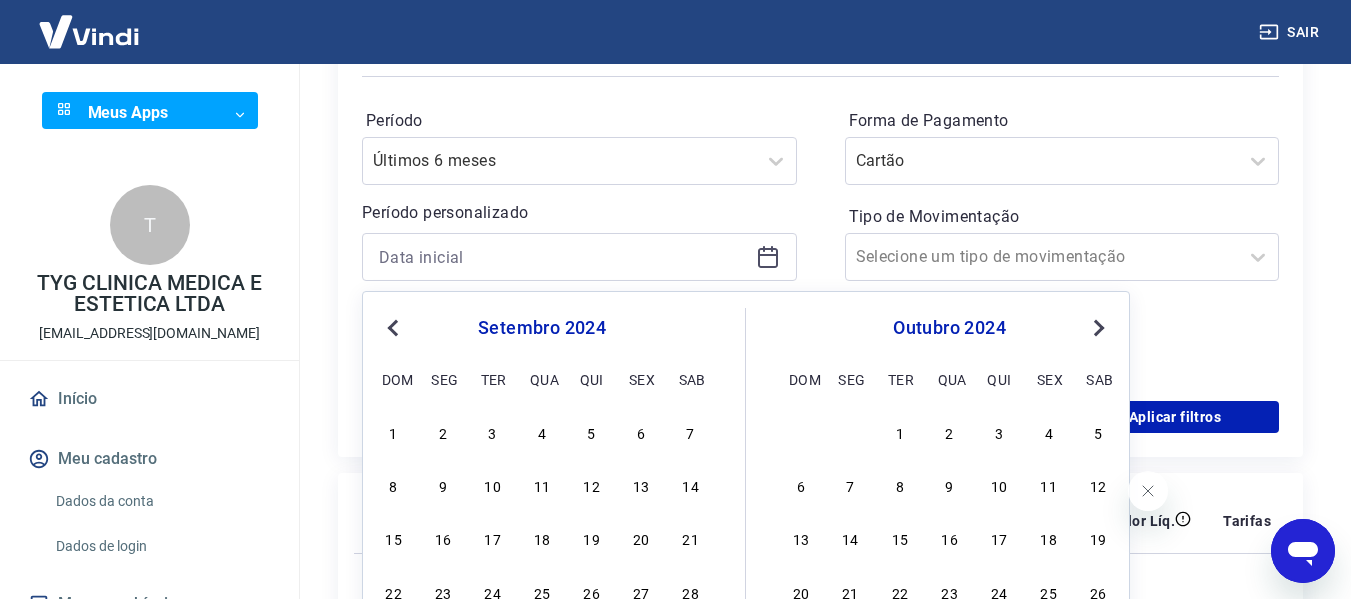 click on "Previous Month" at bounding box center (395, 327) 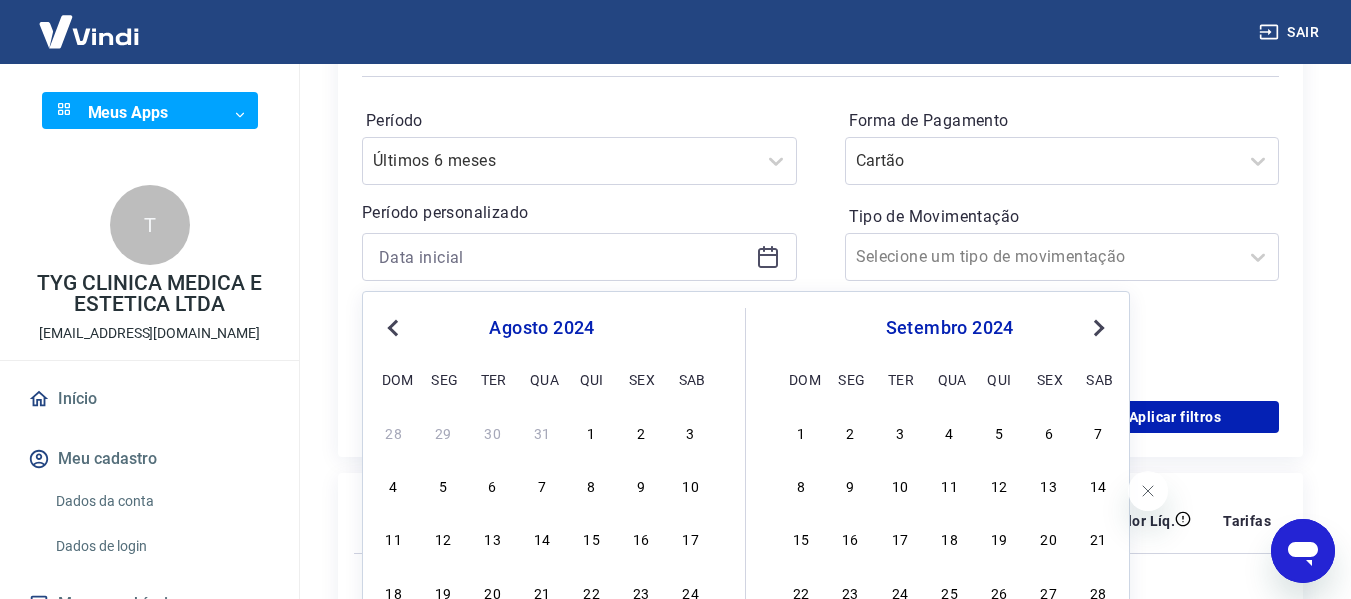 click on "Previous Month" at bounding box center (395, 327) 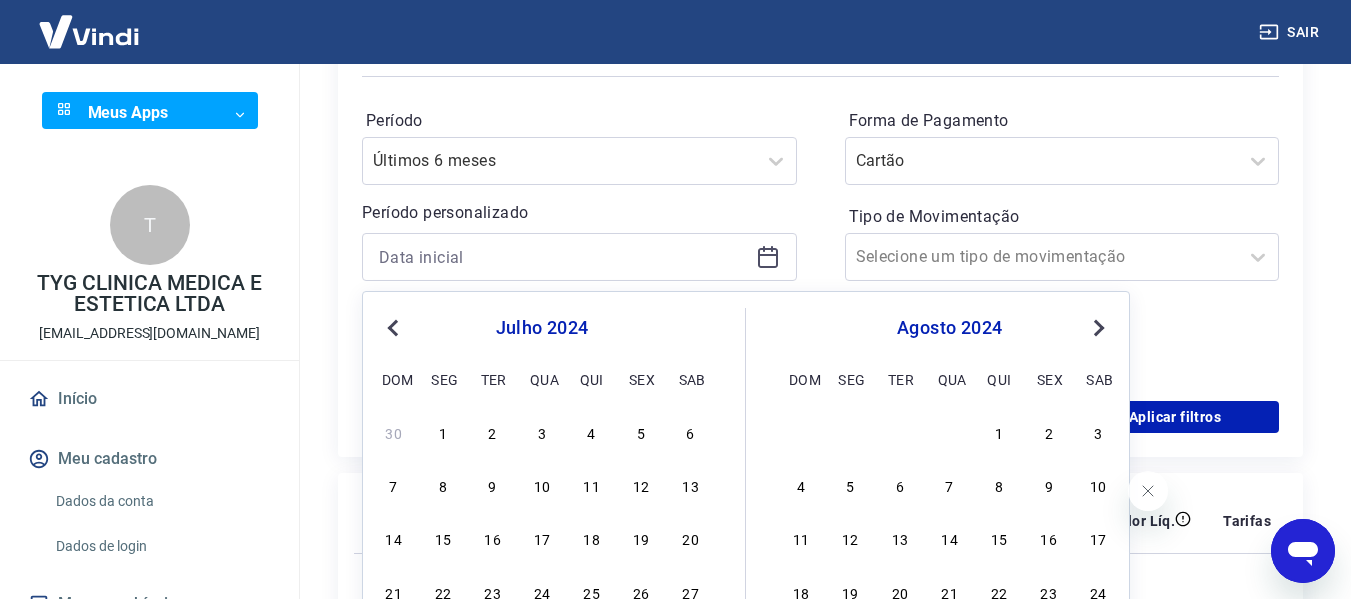 click on "Previous Month" at bounding box center (395, 327) 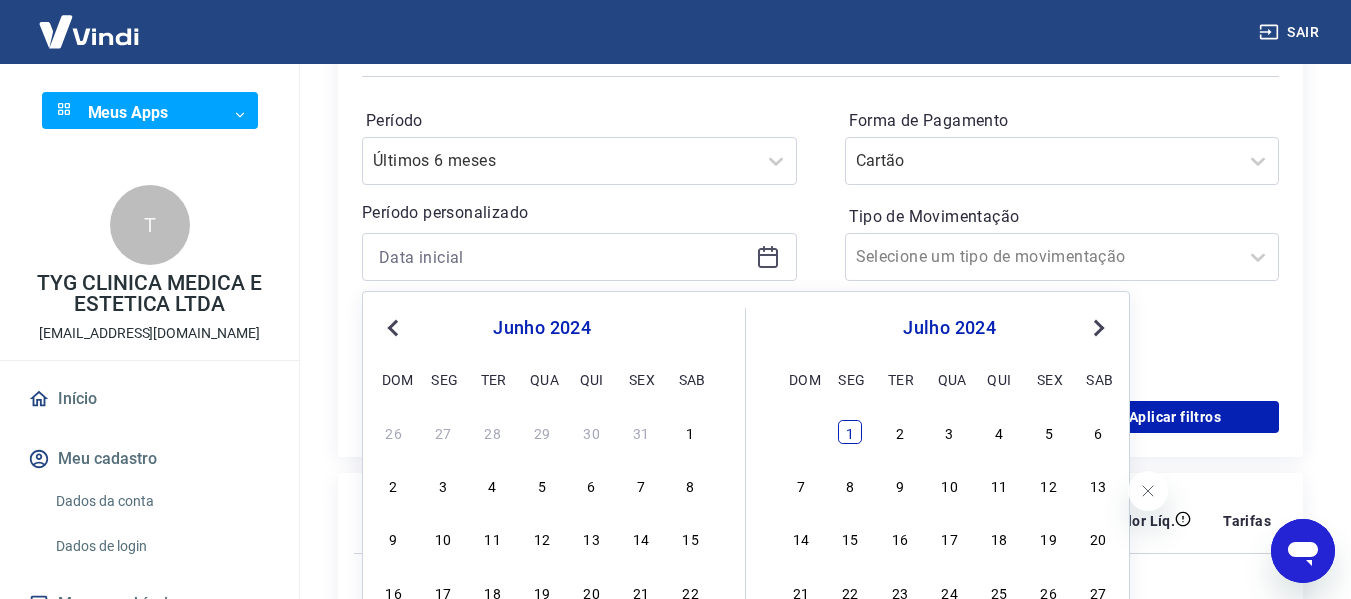 click on "1" at bounding box center (850, 432) 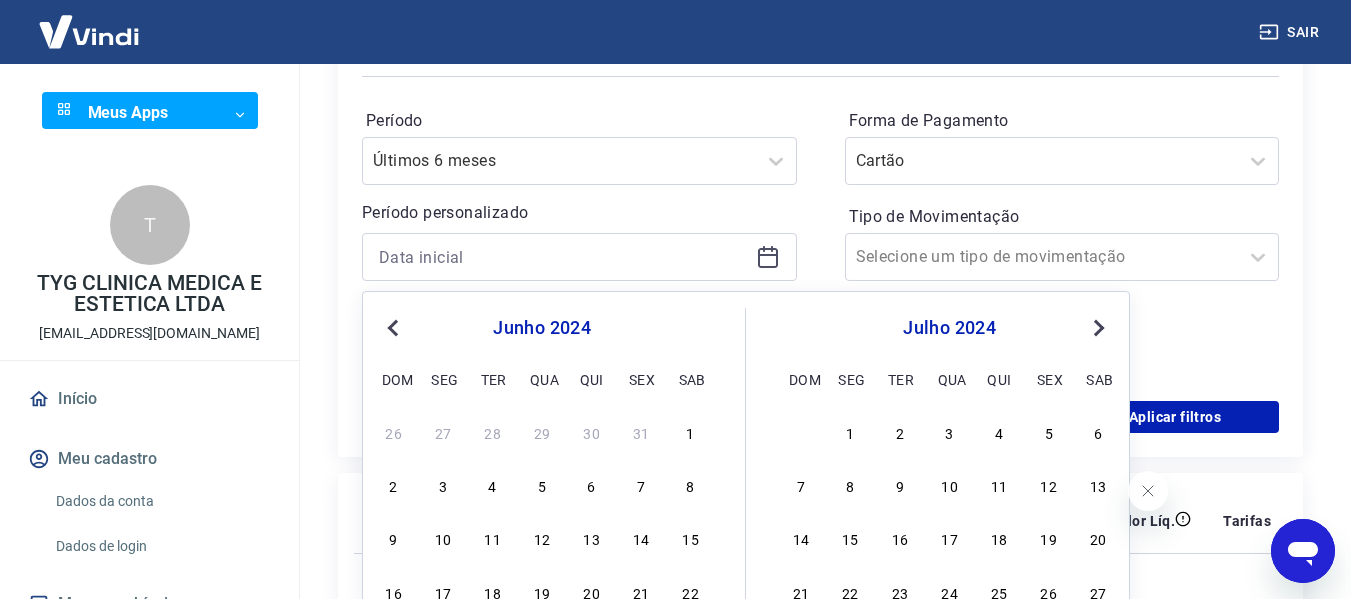type on "[DATE]" 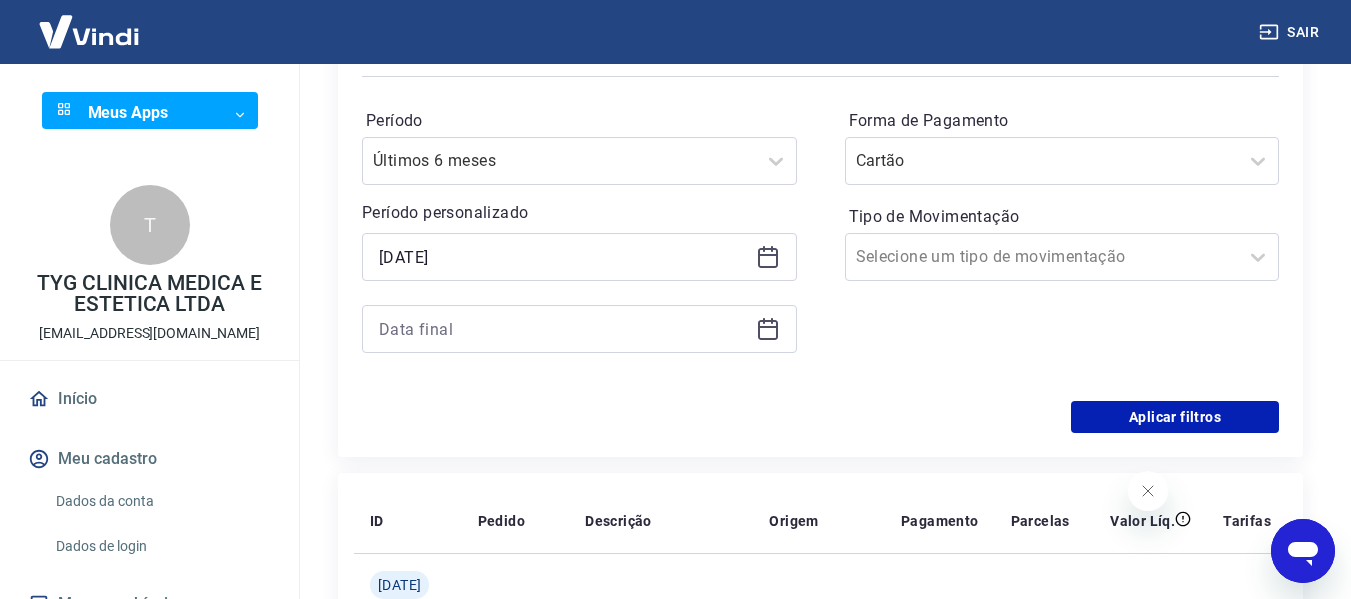 click 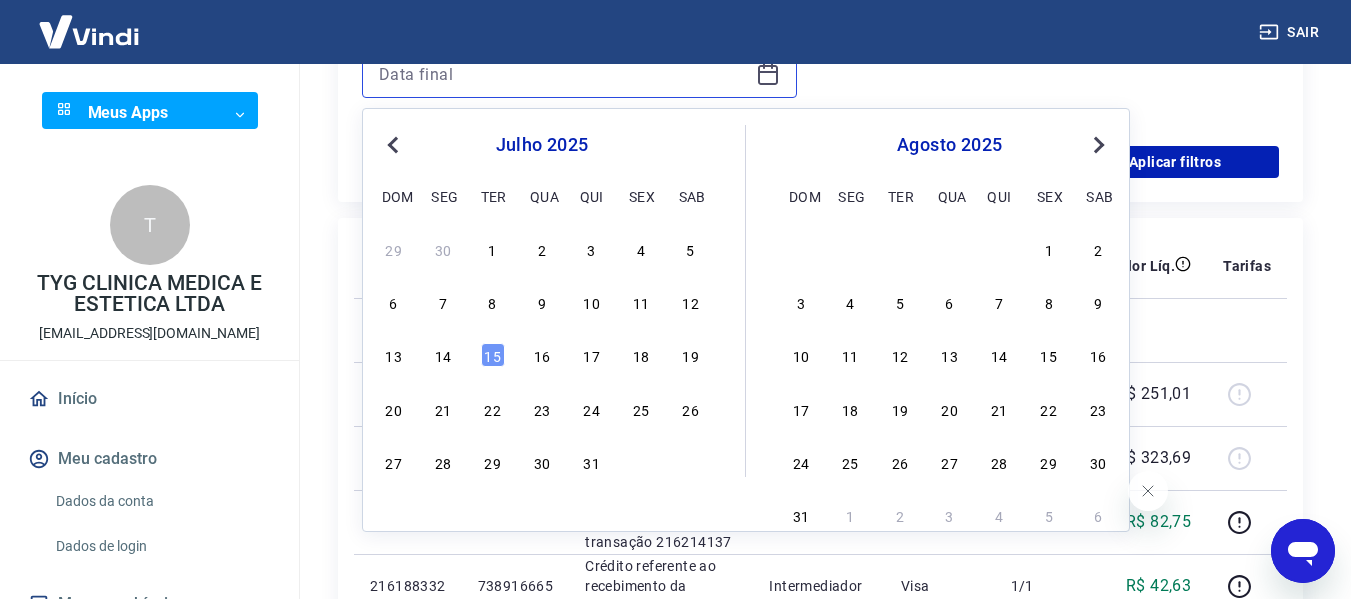 scroll, scrollTop: 600, scrollLeft: 0, axis: vertical 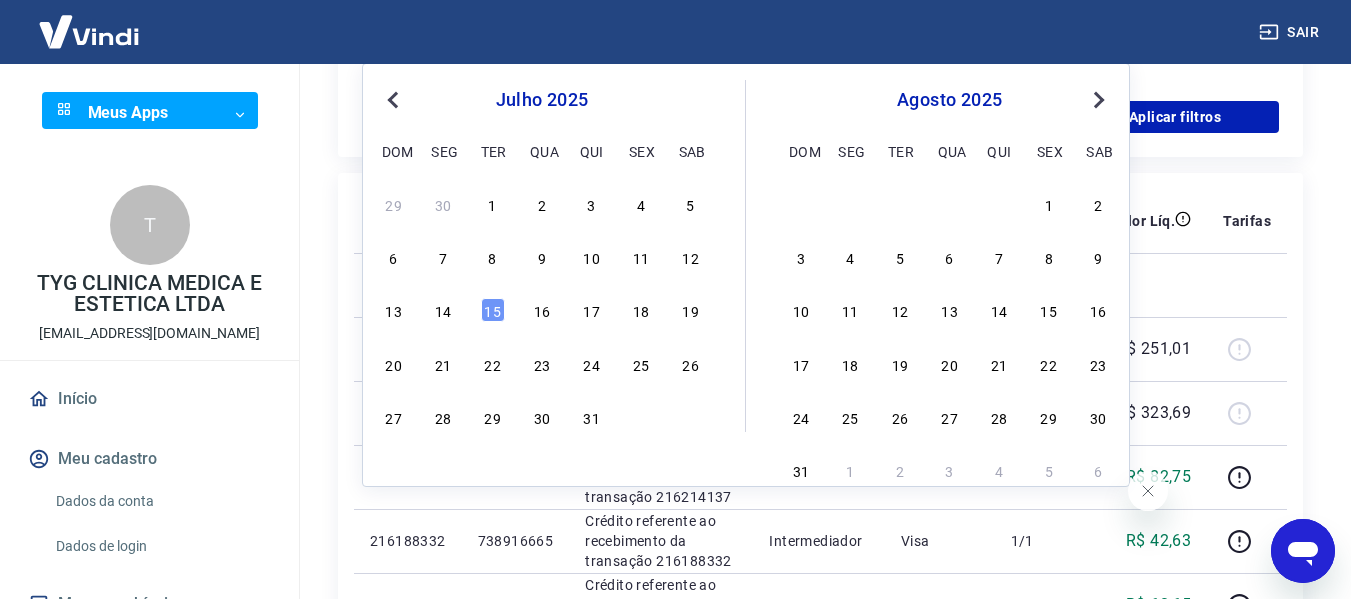 click on "27 28 29 30 31" at bounding box center (542, 416) 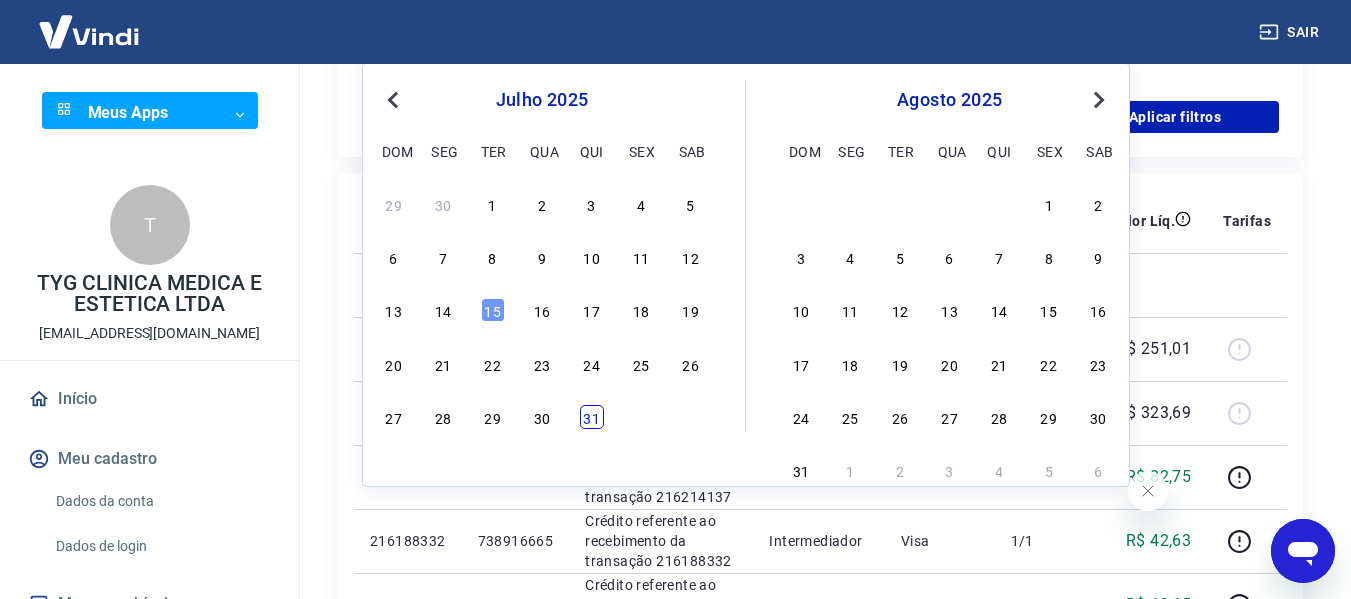 click on "31" at bounding box center (592, 417) 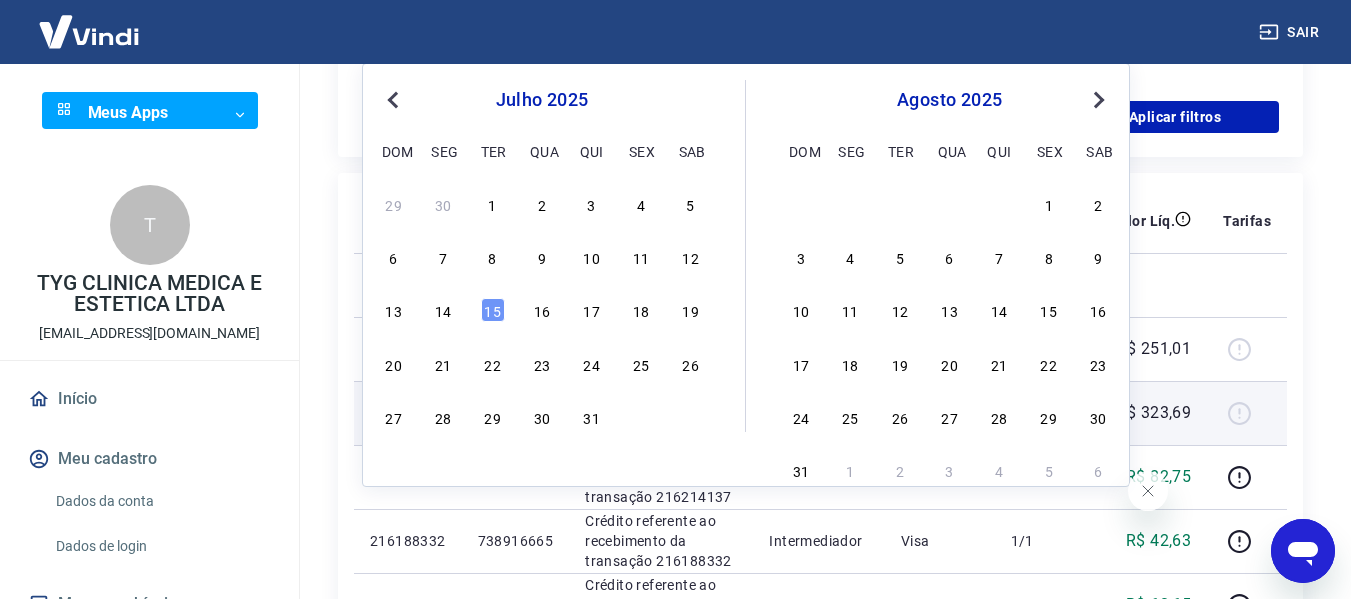 type on "31/07/2025" 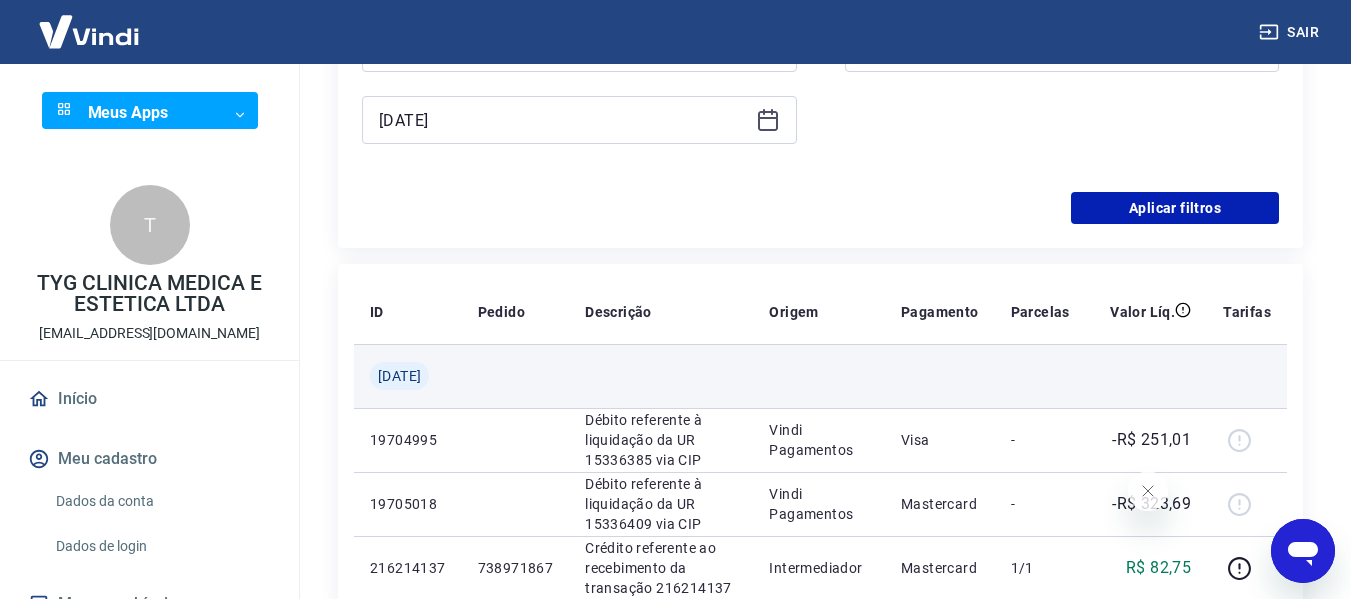 scroll, scrollTop: 300, scrollLeft: 0, axis: vertical 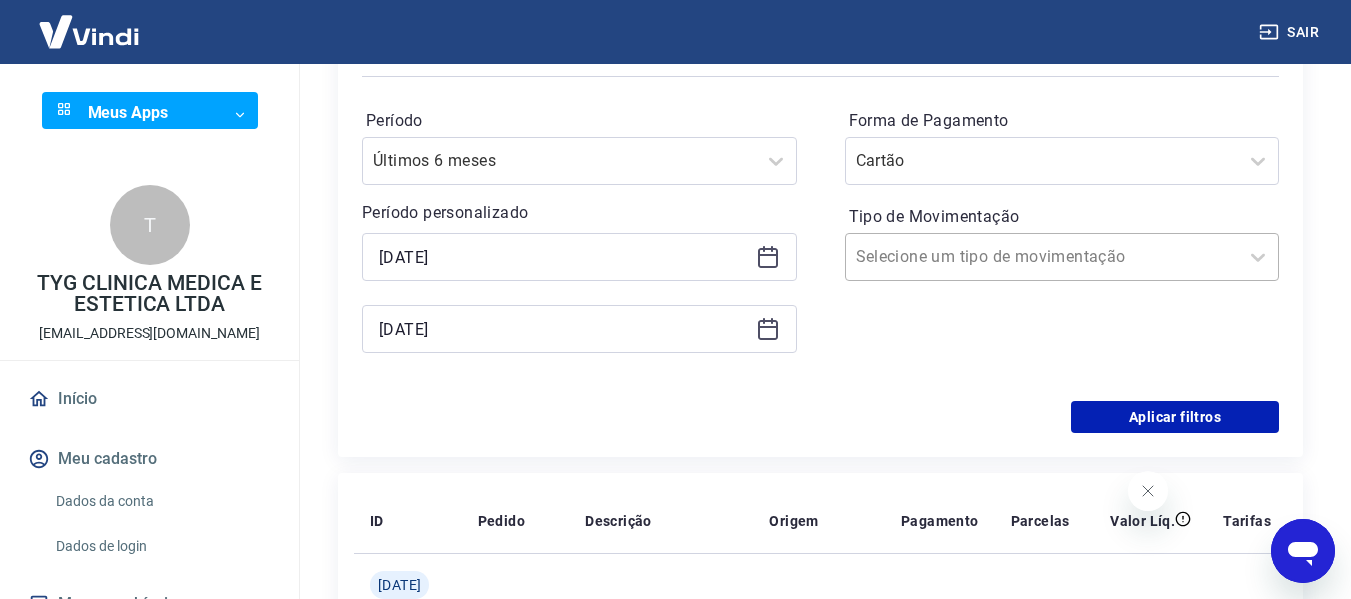 click on "Selecione um tipo de movimentação" at bounding box center [1042, 257] 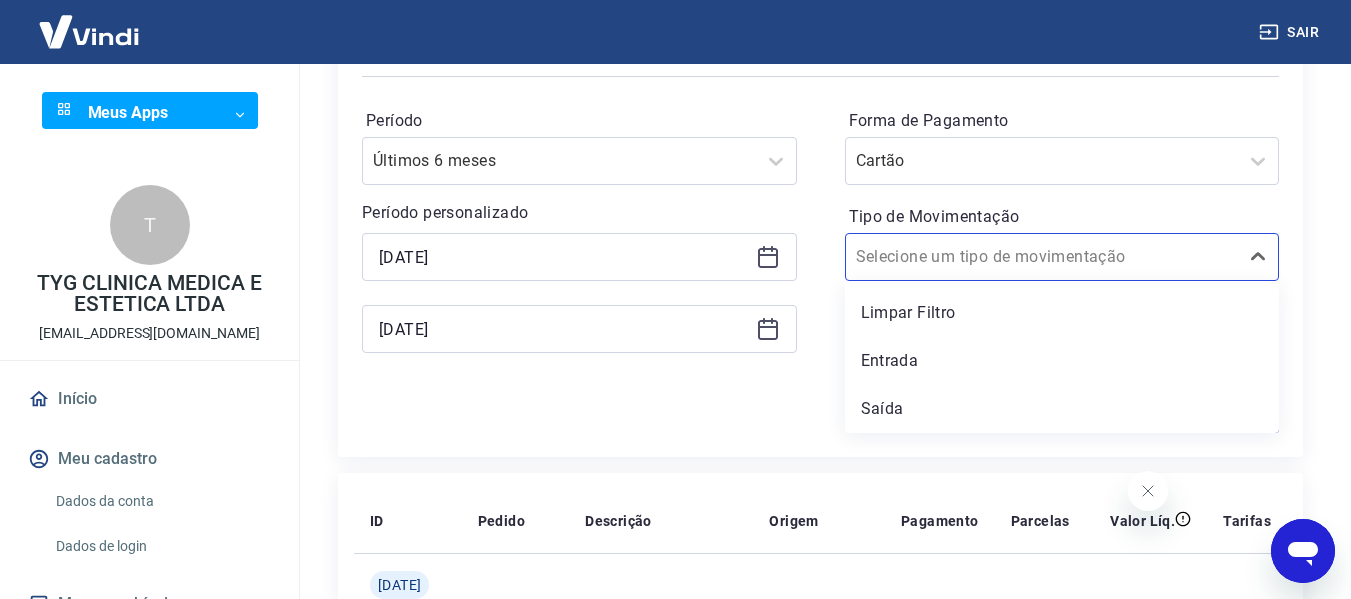 click on "Período Últimos 6 meses Período personalizado Selected date: segunda-feira, 1 de julho de 2024 01/07/2024 Selected date: quinta-feira, 31 de julho de 2025 31/07/2025 Forma de Pagamento Cartão Tipo de Movimentação option Limpar Filtro focused, 1 of 3. 3 results available. Use Up and Down to choose options, press Enter to select the currently focused option, press Escape to exit the menu, press Tab to select the option and exit the menu. Selecione um tipo de movimentação Limpar Filtro Entrada Saída" at bounding box center [820, 241] 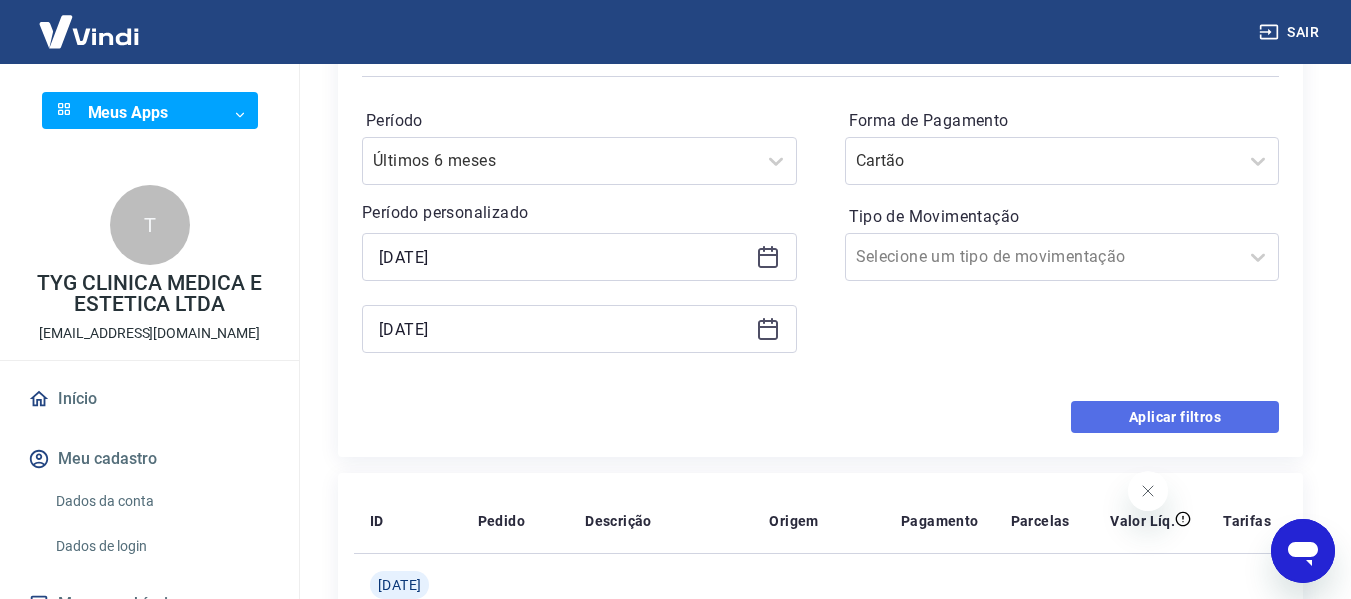 click on "Aplicar filtros" at bounding box center [1175, 417] 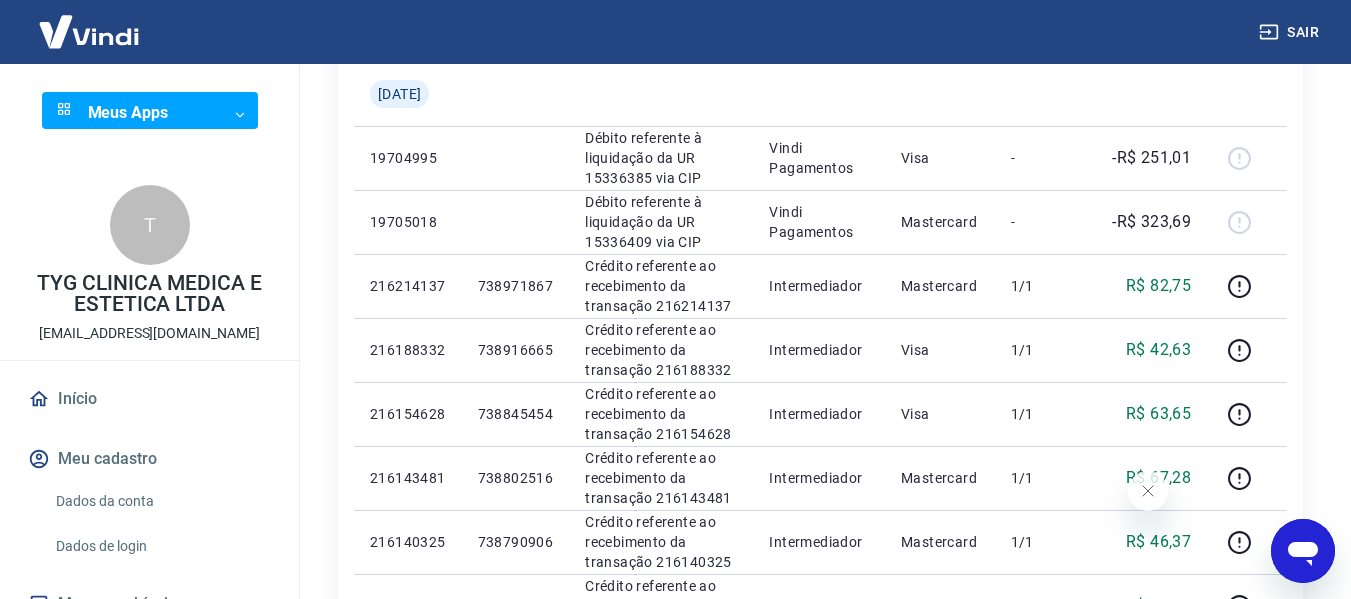 scroll, scrollTop: 0, scrollLeft: 0, axis: both 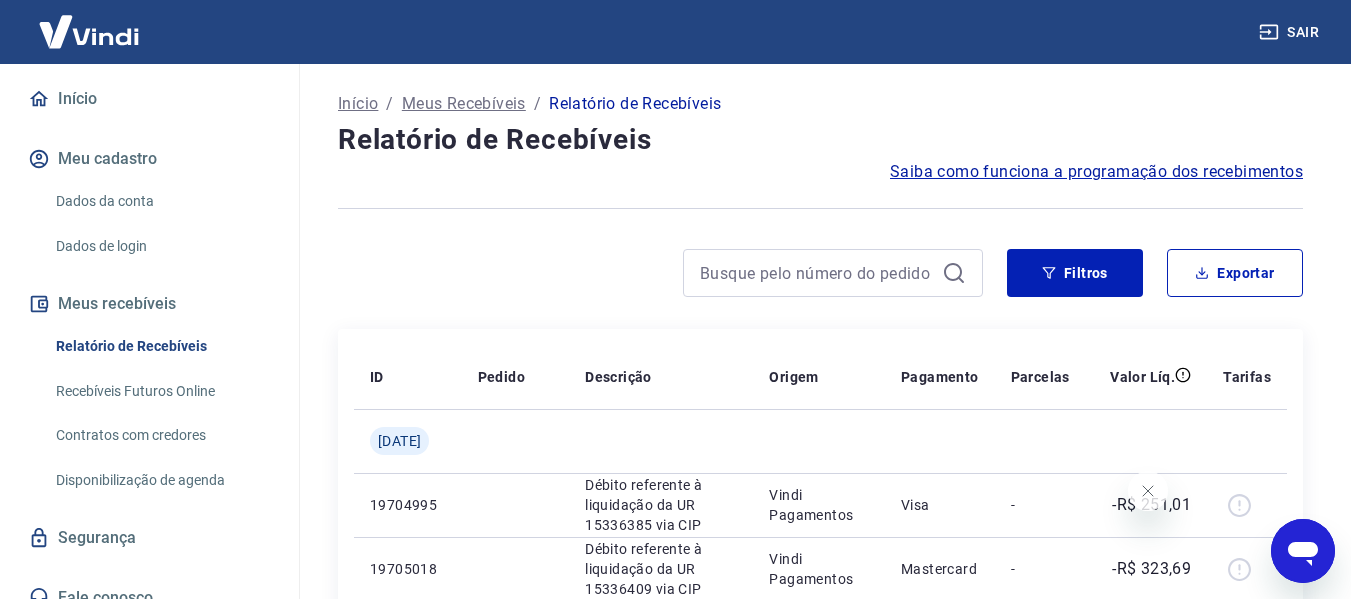 click on "Recebíveis Futuros Online" at bounding box center (161, 391) 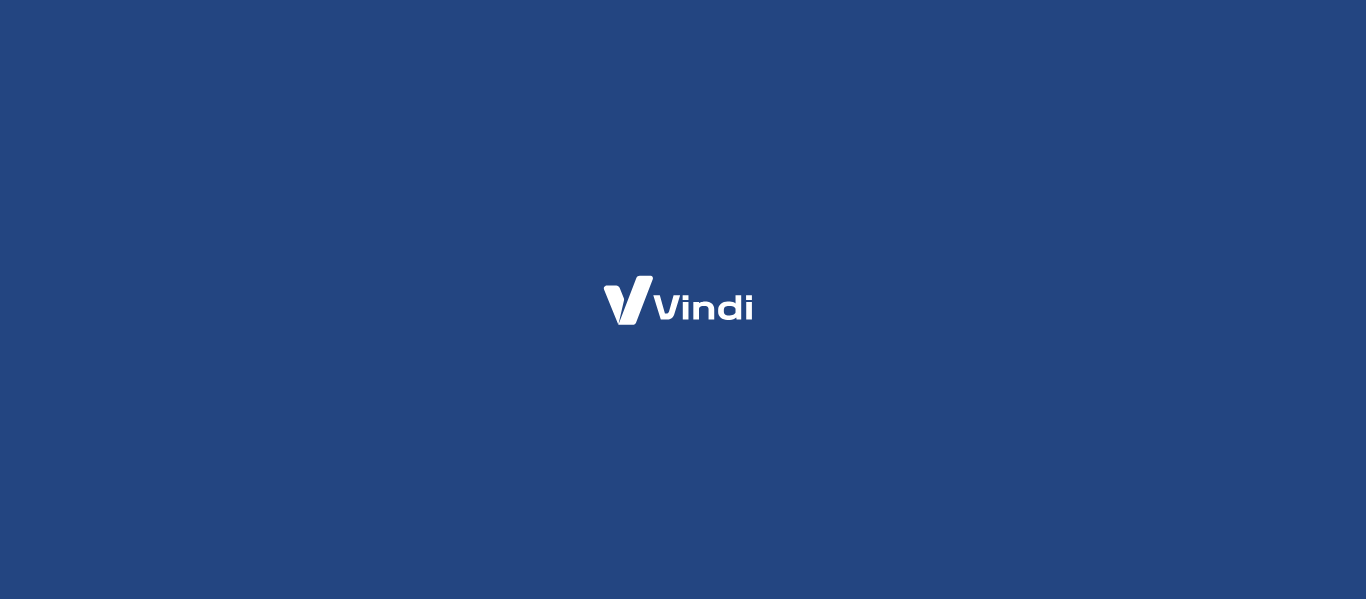 scroll, scrollTop: 0, scrollLeft: 0, axis: both 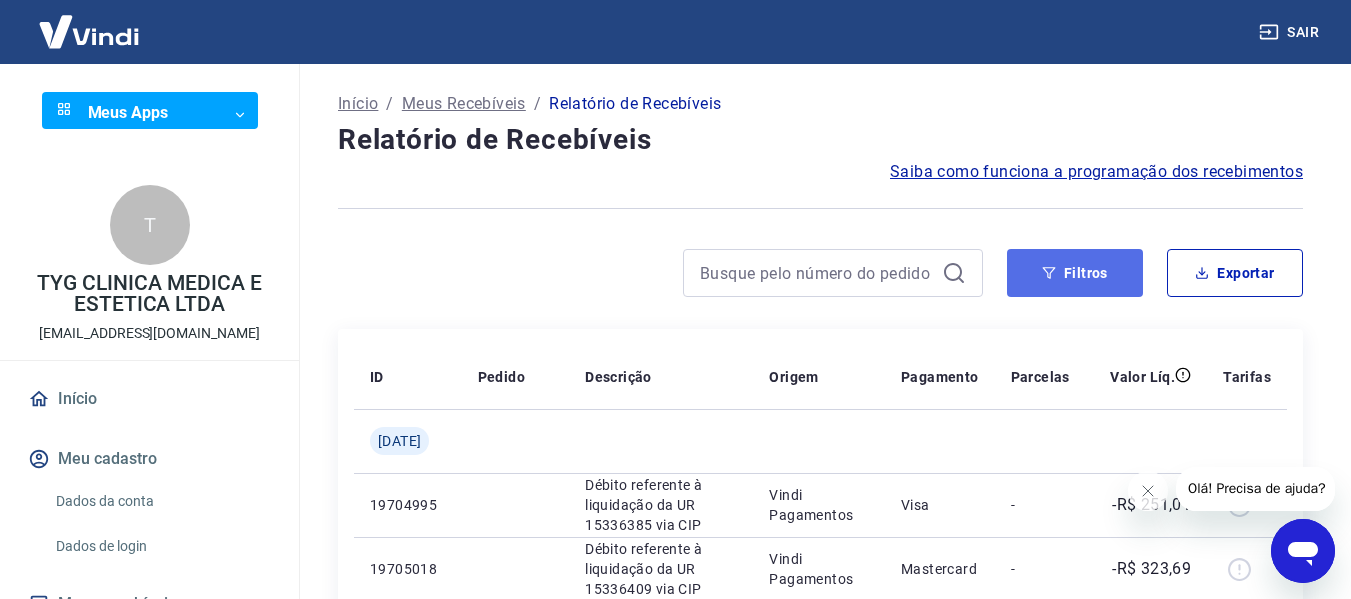 click on "Filtros" at bounding box center [1075, 273] 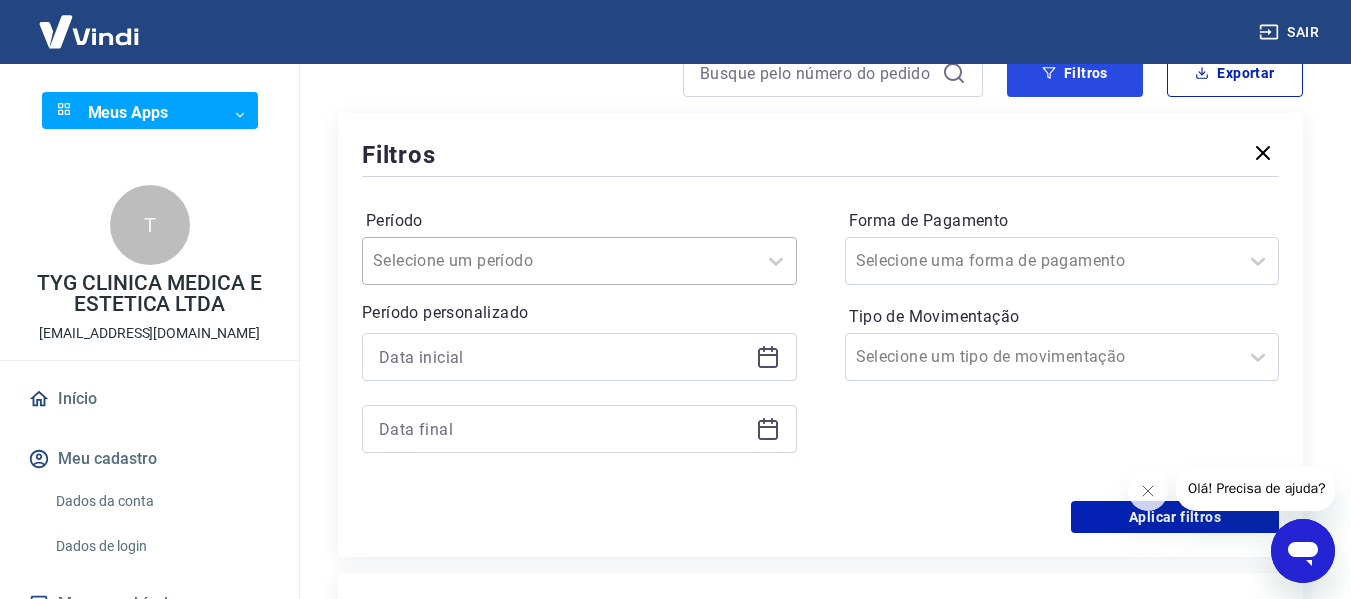 scroll, scrollTop: 0, scrollLeft: 0, axis: both 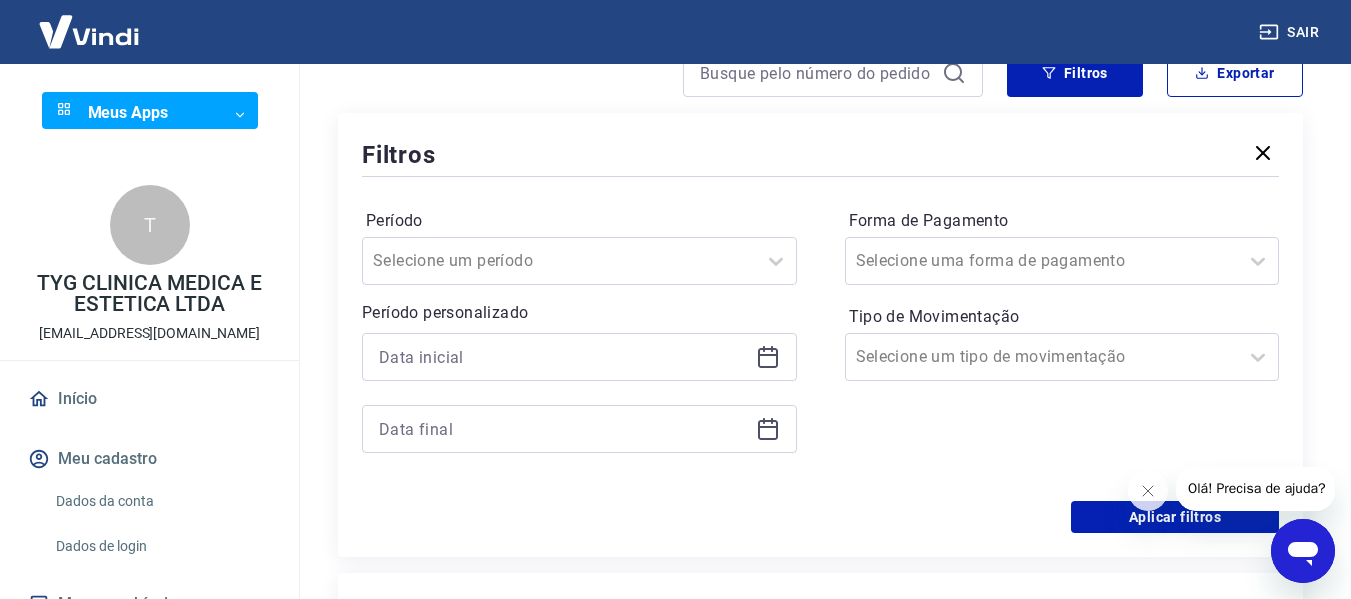 click 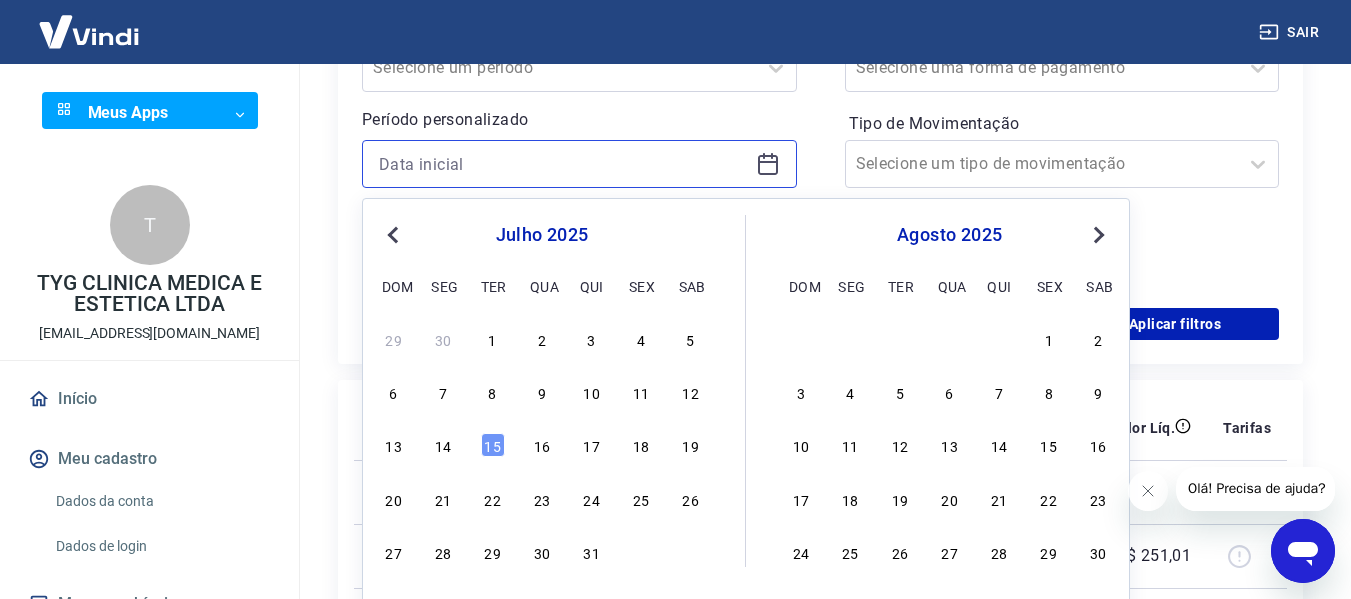 scroll, scrollTop: 400, scrollLeft: 0, axis: vertical 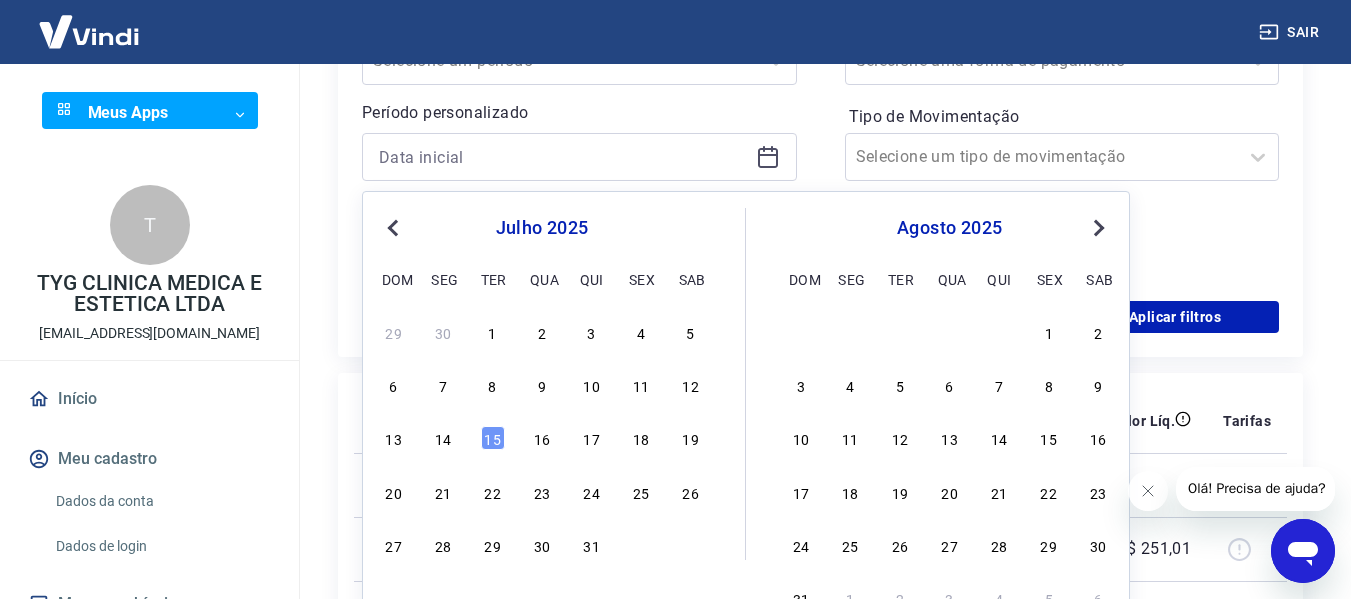 click on "Previous Month" at bounding box center [393, 228] 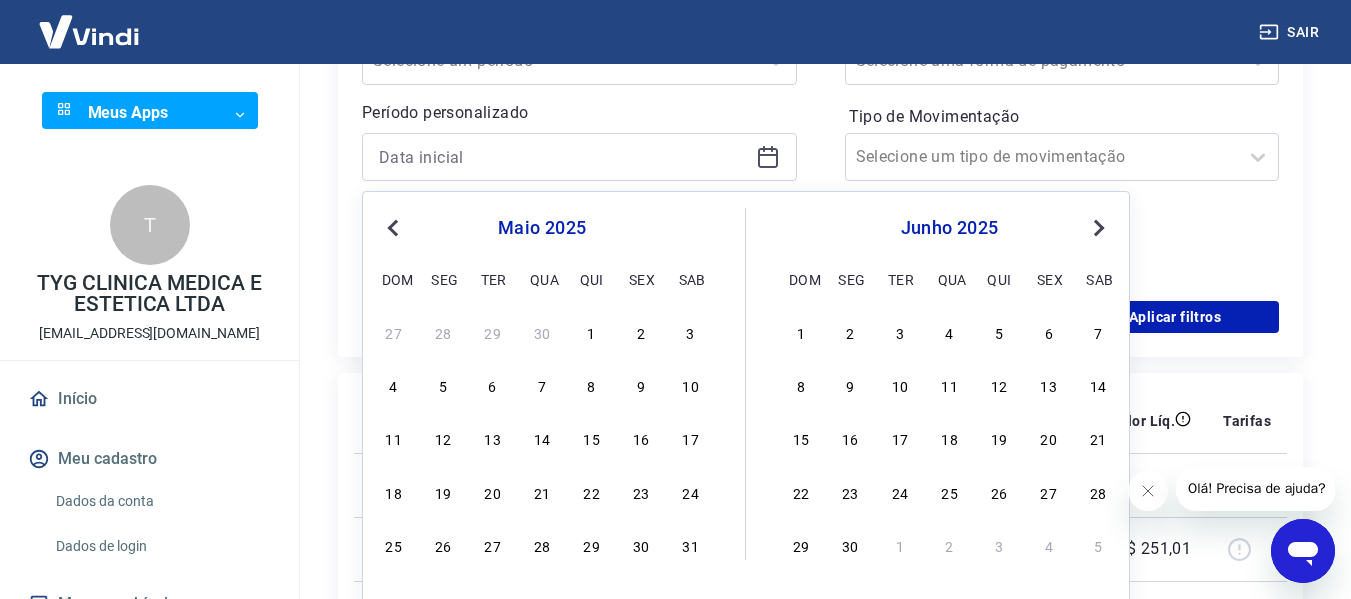 click on "Previous Month" at bounding box center (393, 228) 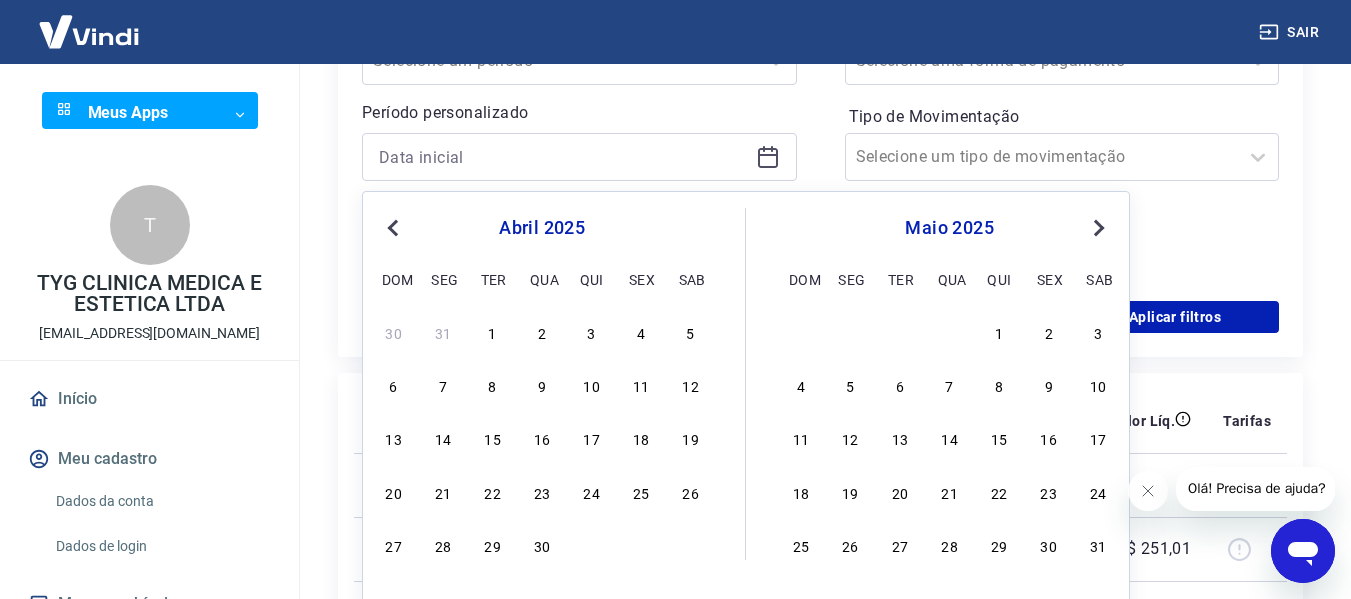 click on "Previous Month" at bounding box center (393, 228) 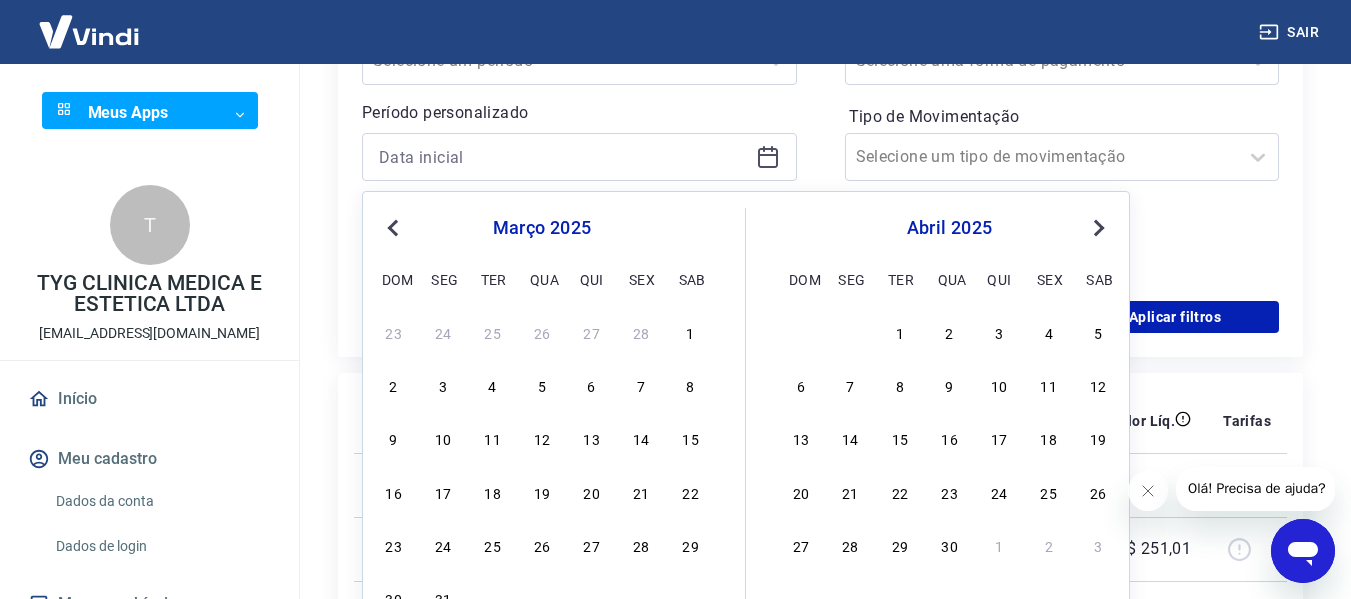 click on "Previous Month" at bounding box center (393, 228) 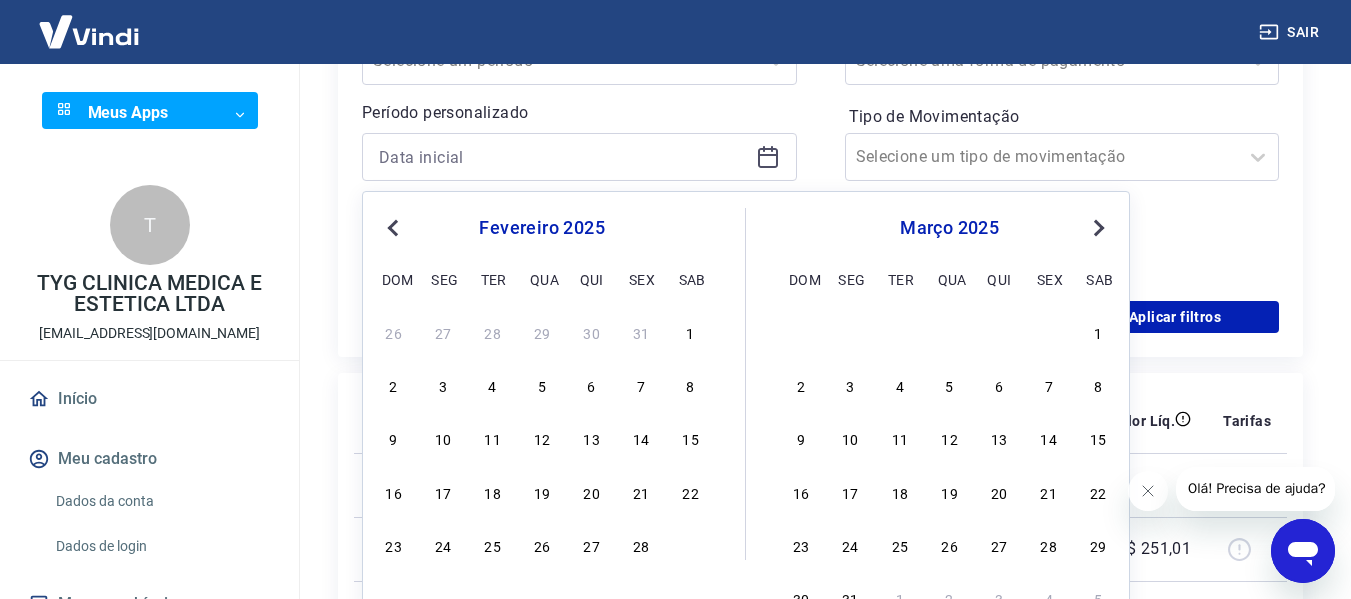 click on "Previous Month" at bounding box center (393, 228) 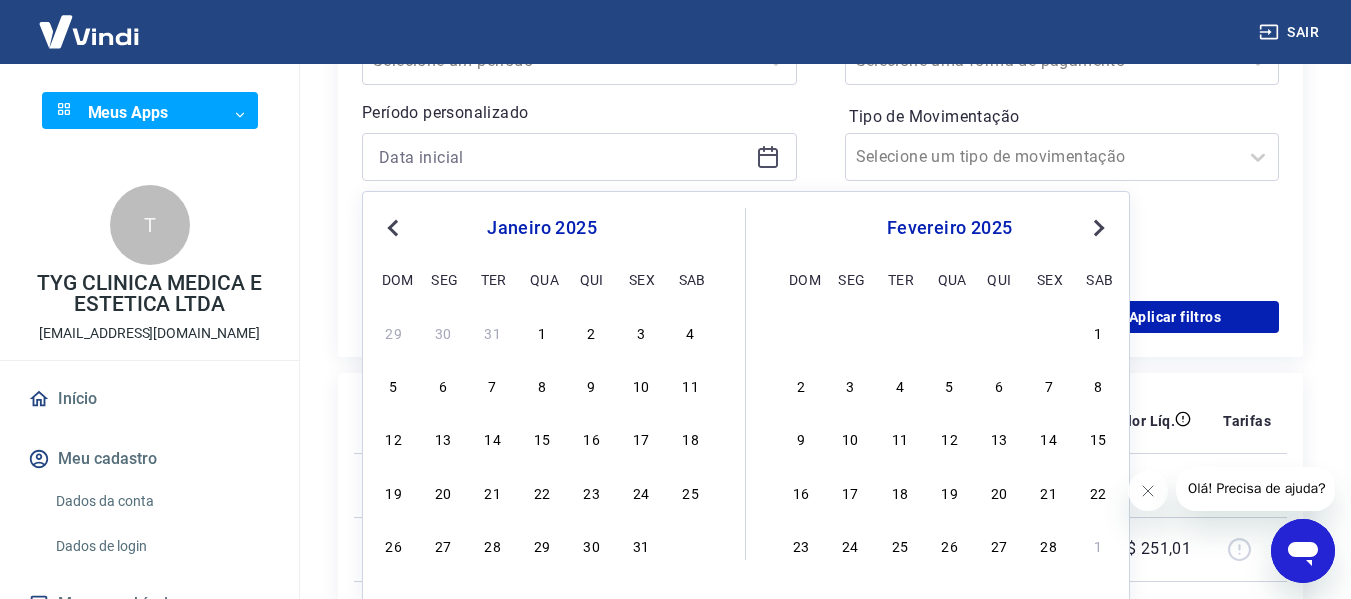click on "Previous Month" at bounding box center (393, 228) 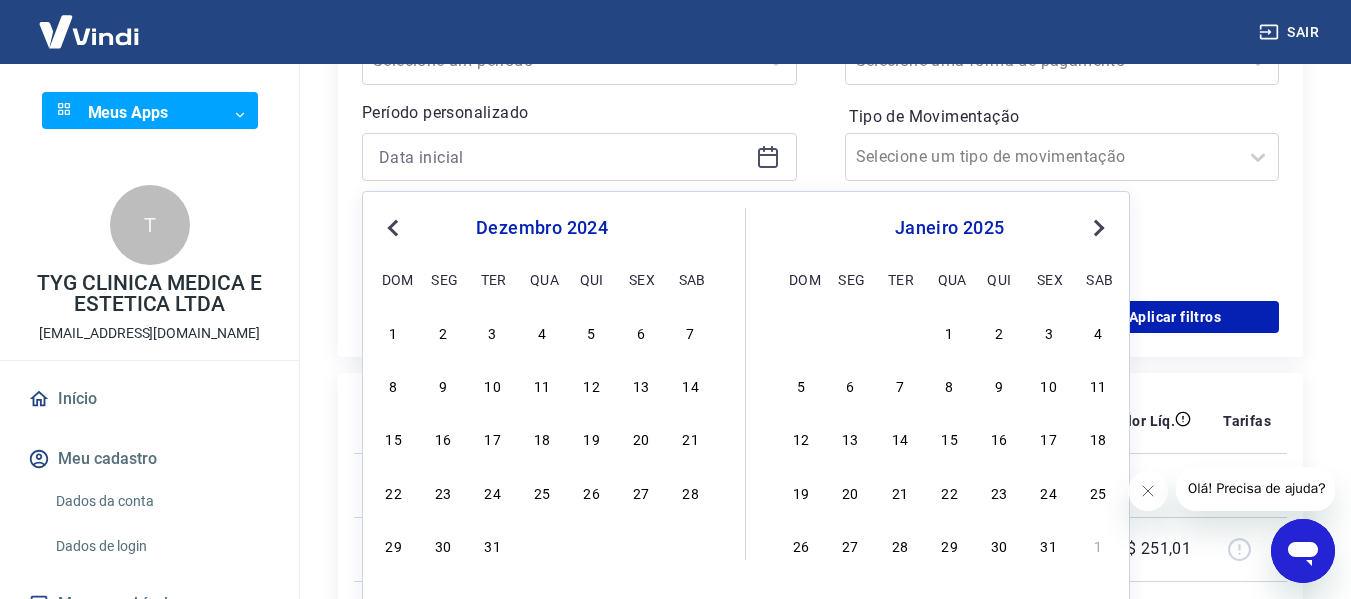 click on "Previous Month" at bounding box center (393, 228) 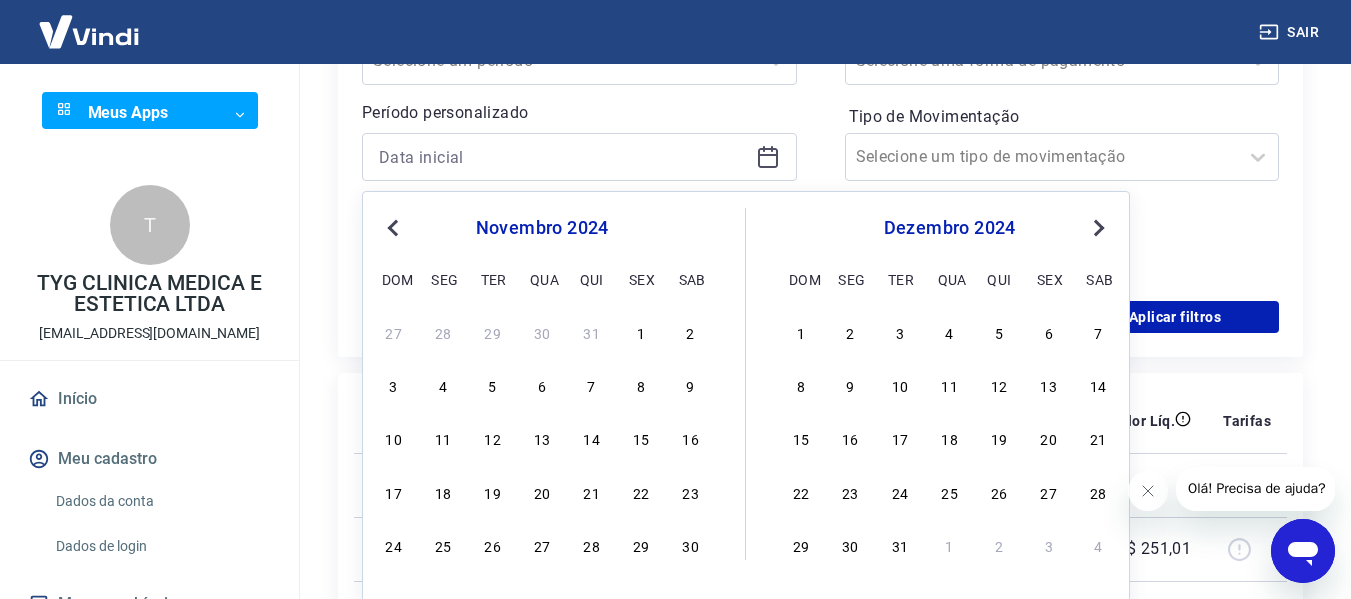 click on "Previous Month" at bounding box center (393, 228) 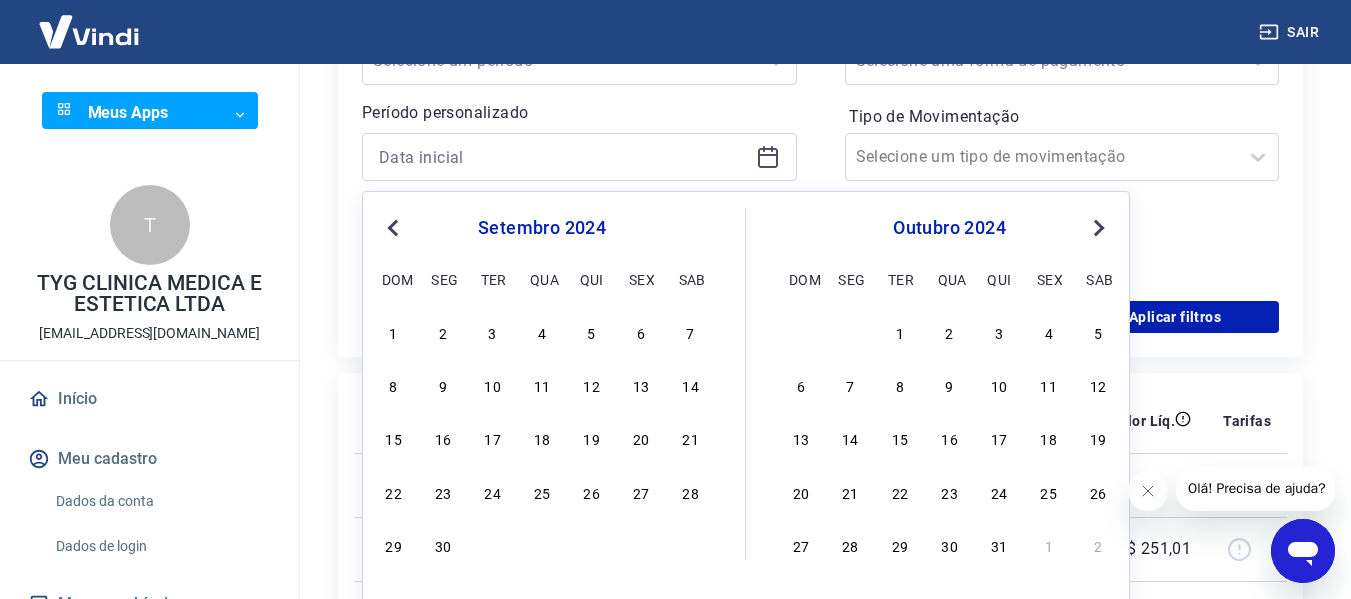 click on "Previous Month" at bounding box center [393, 228] 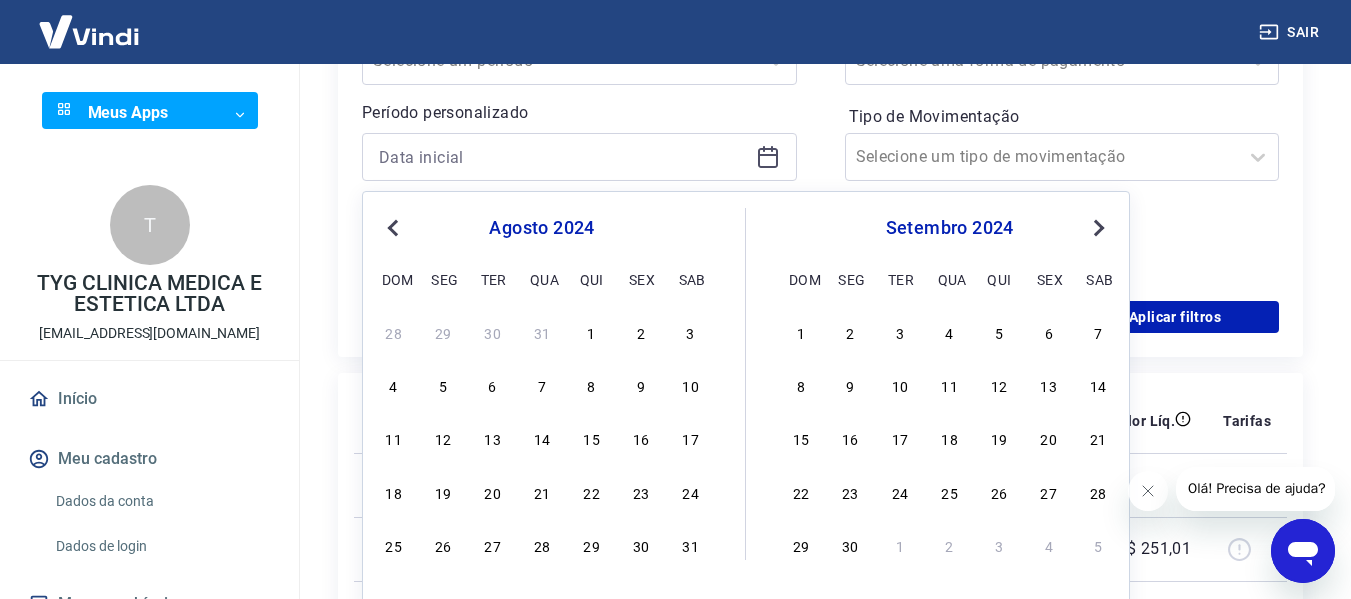 click on "Previous Month" at bounding box center [395, 227] 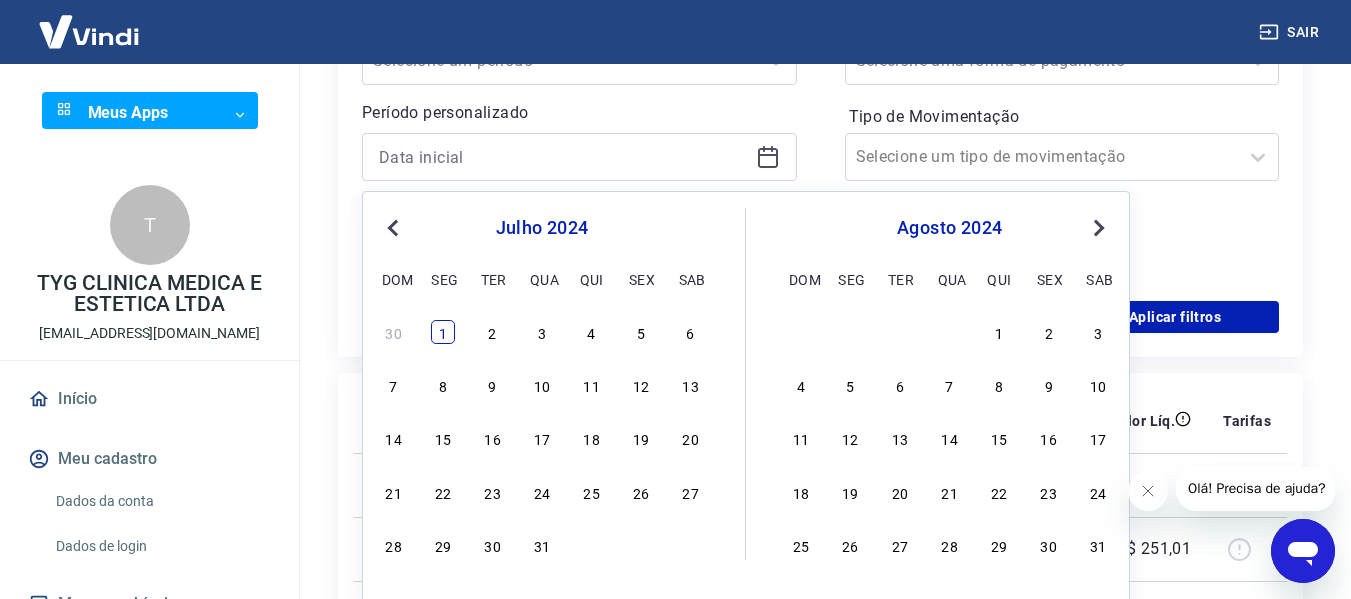 click on "1" at bounding box center [443, 332] 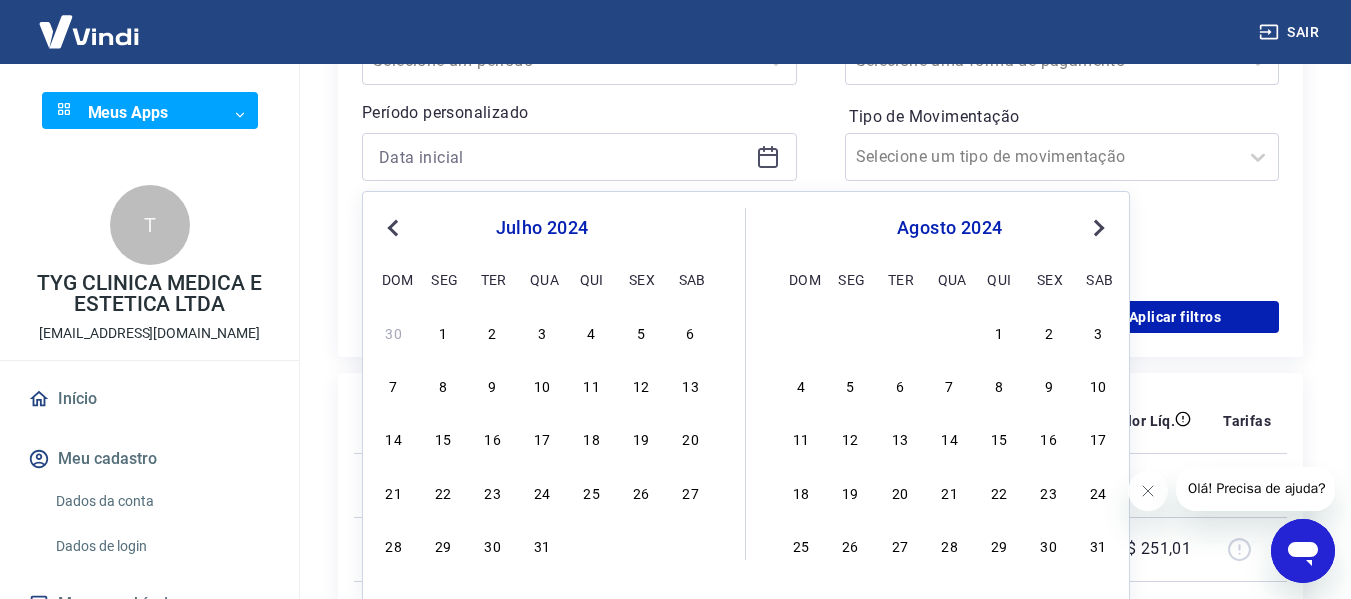 type on "[DATE]" 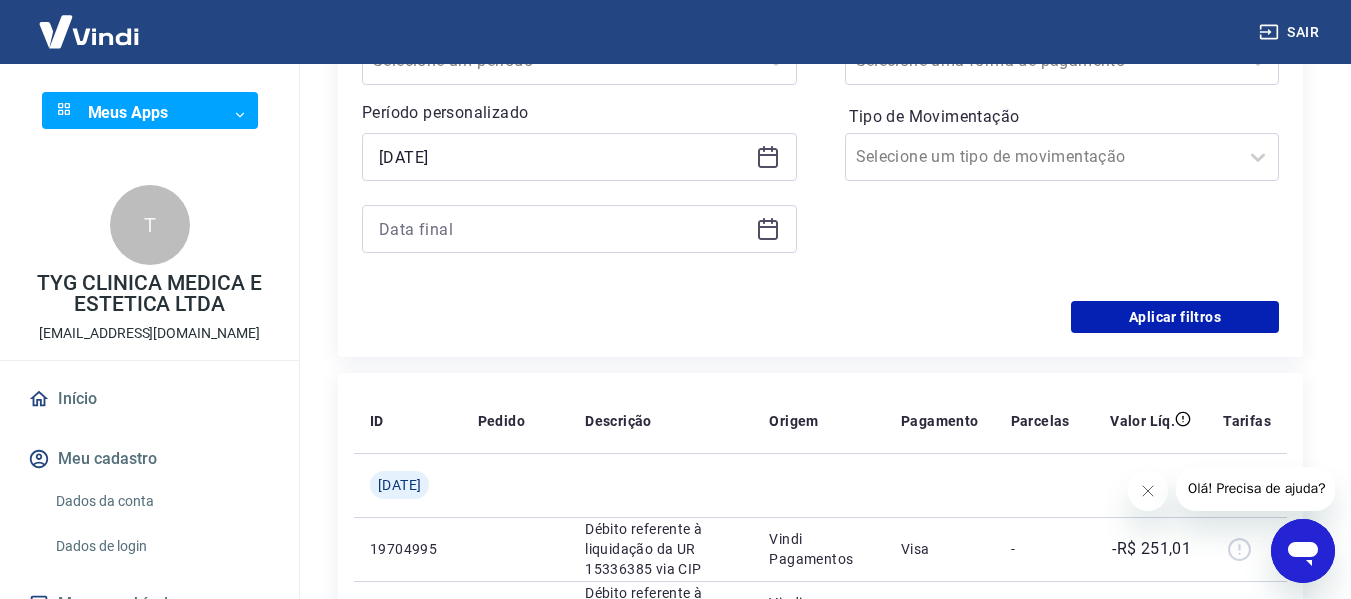 click 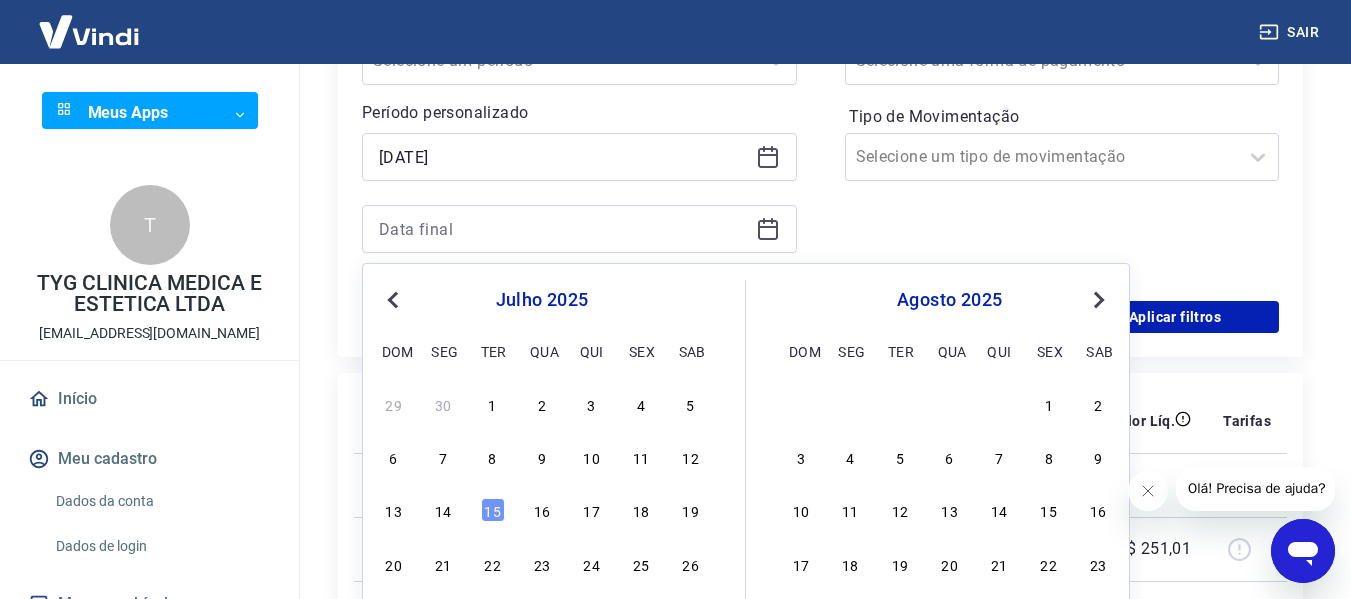 click on "Next Month" at bounding box center [1097, 299] 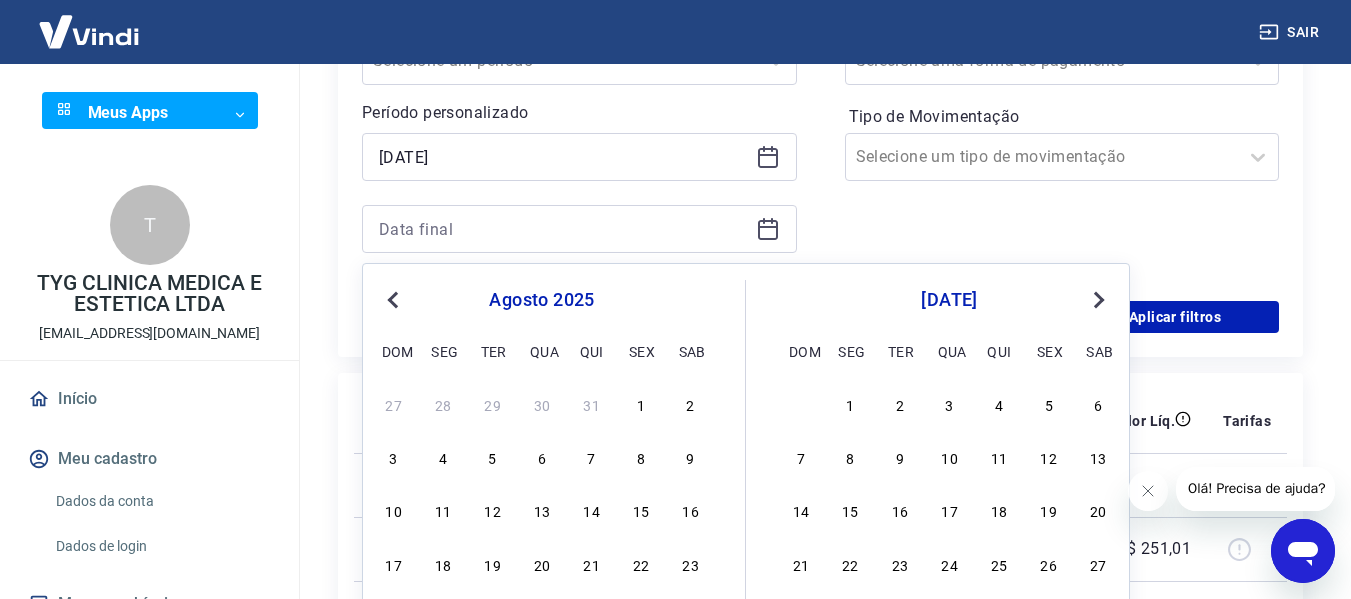click on "Next Month" at bounding box center [1097, 299] 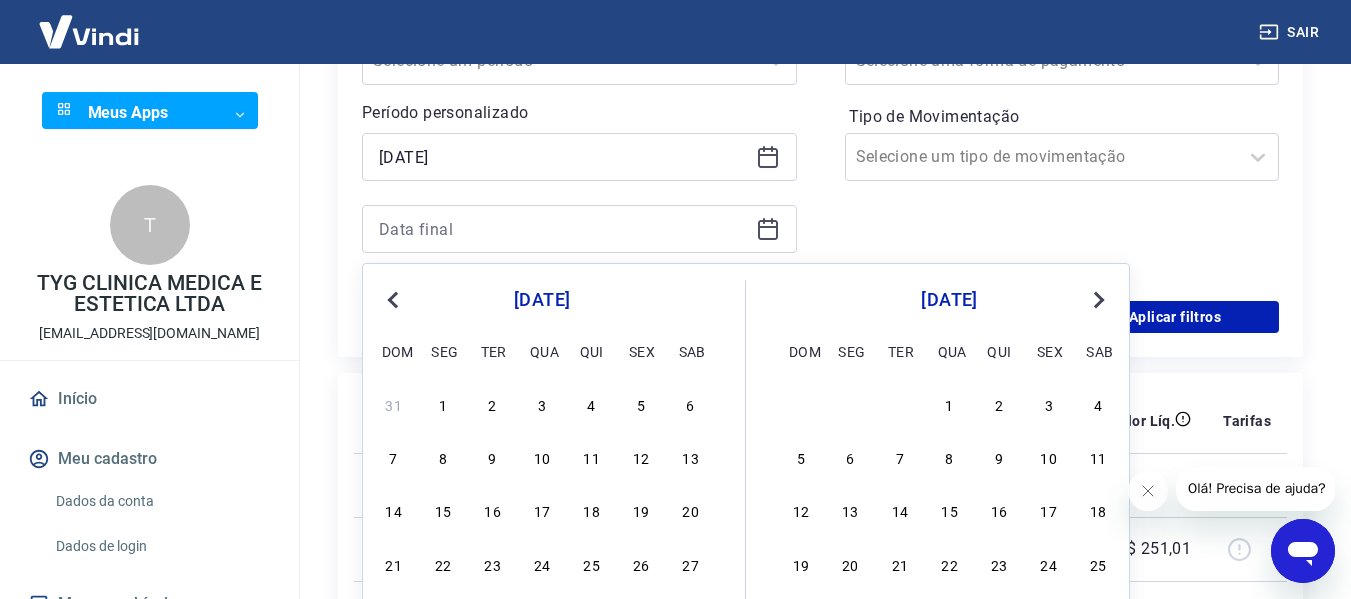 click on "Next Month" at bounding box center [1097, 299] 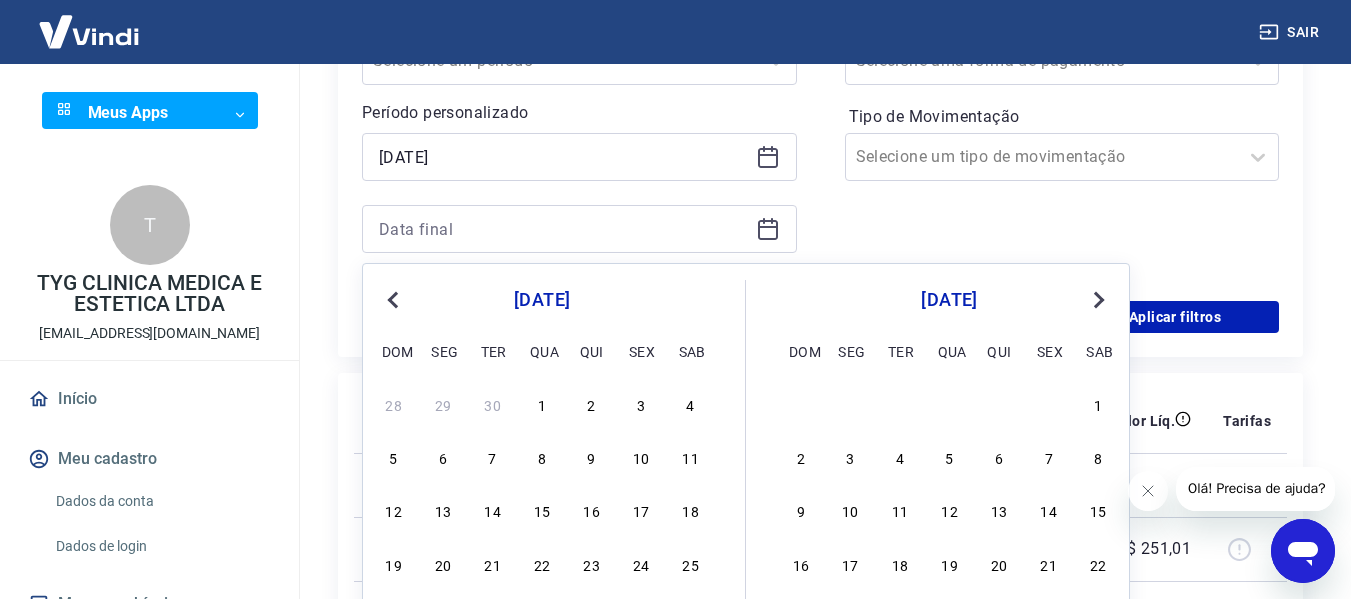 click on "Next Month" at bounding box center [1097, 299] 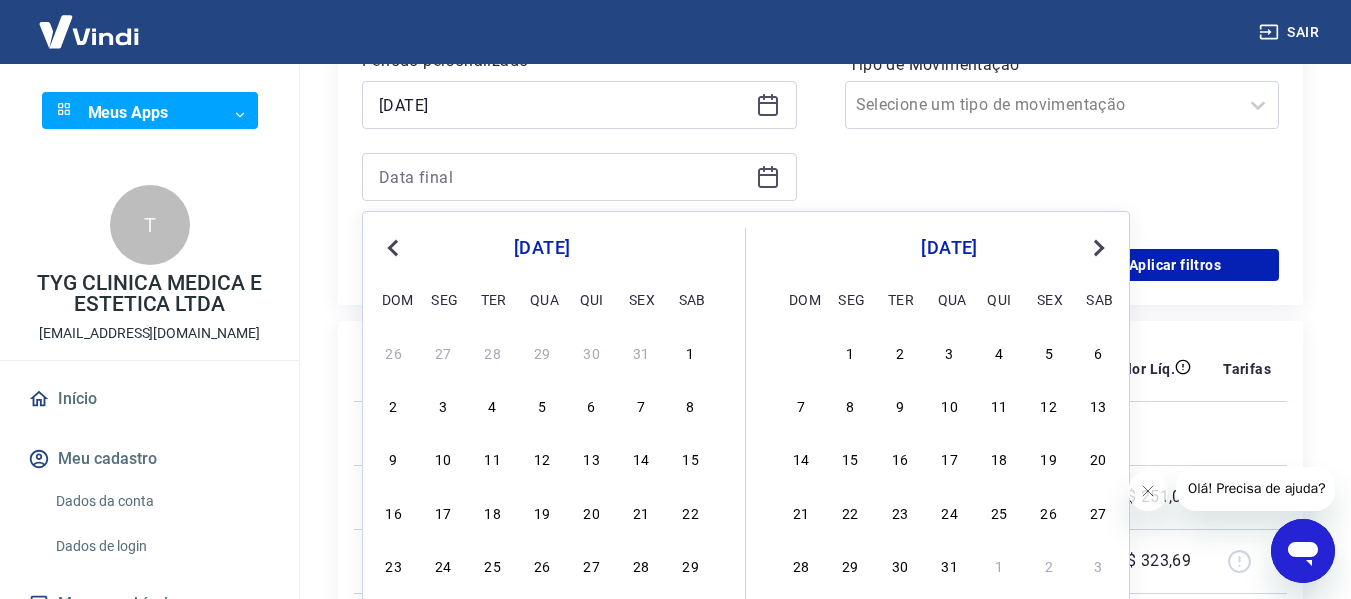 scroll, scrollTop: 500, scrollLeft: 0, axis: vertical 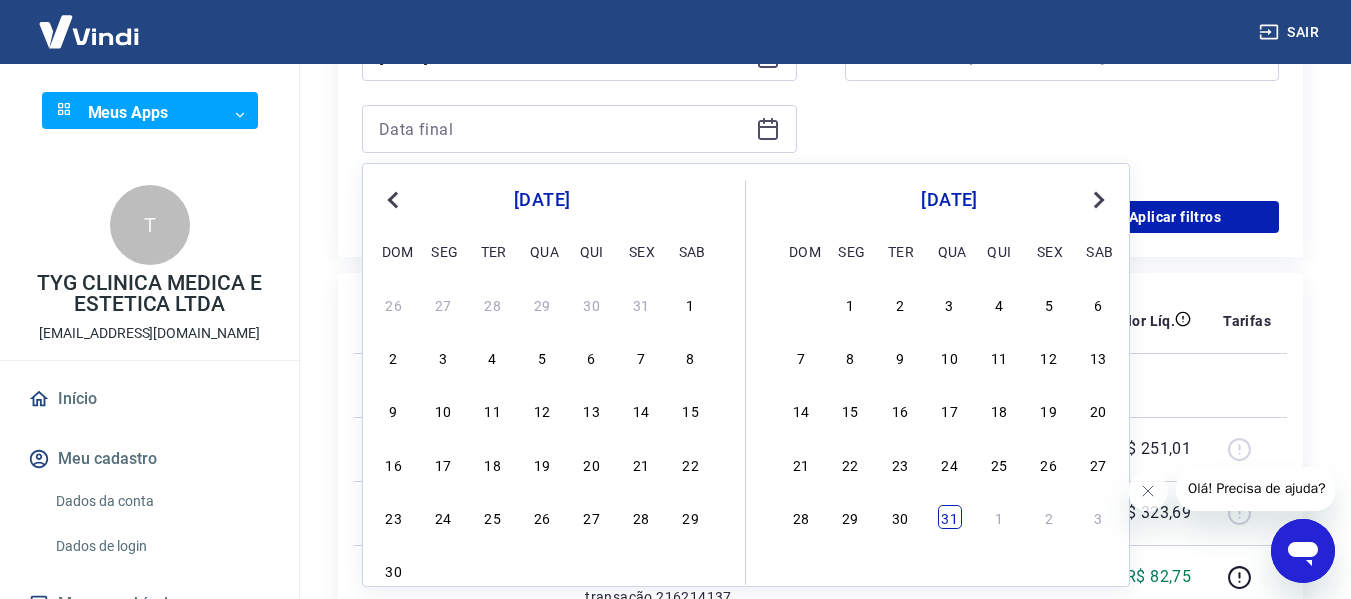 click on "31" at bounding box center (950, 517) 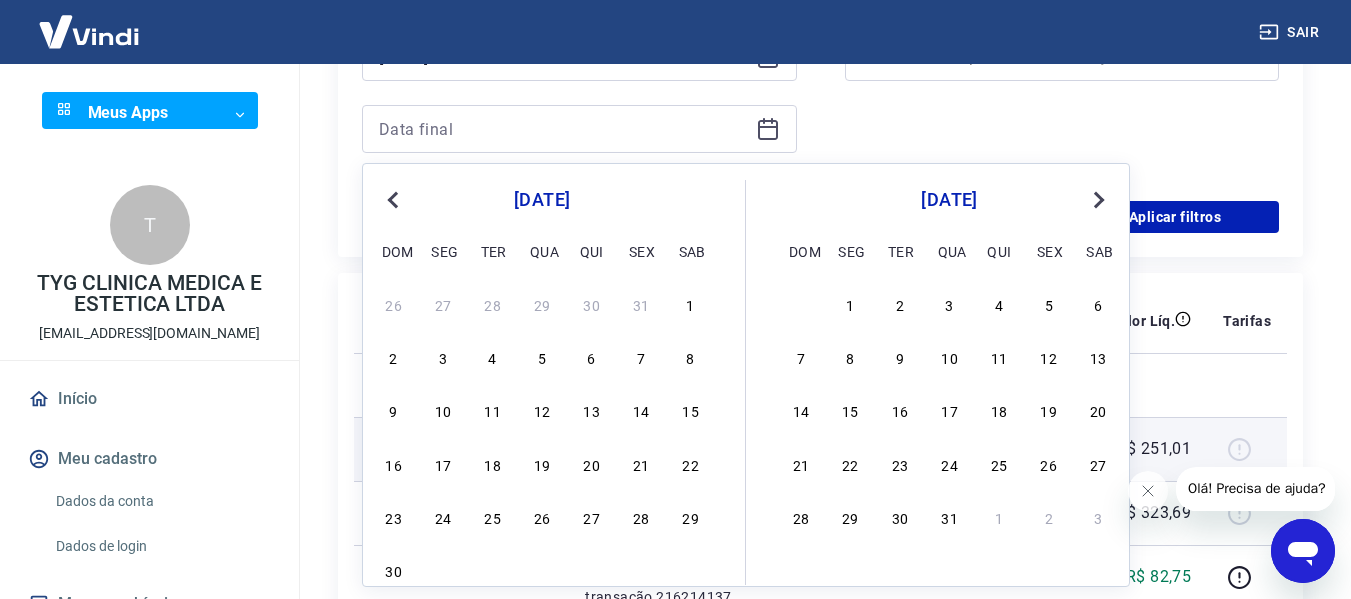 type on "[DATE]" 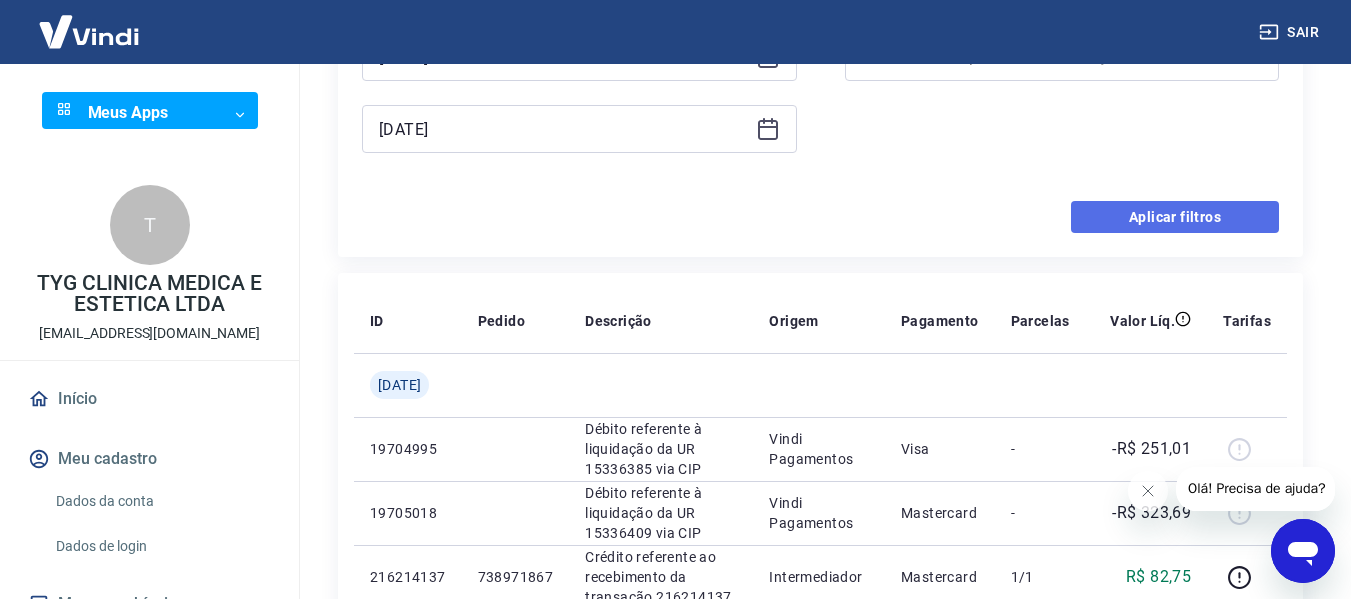 click on "Aplicar filtros" at bounding box center [1175, 217] 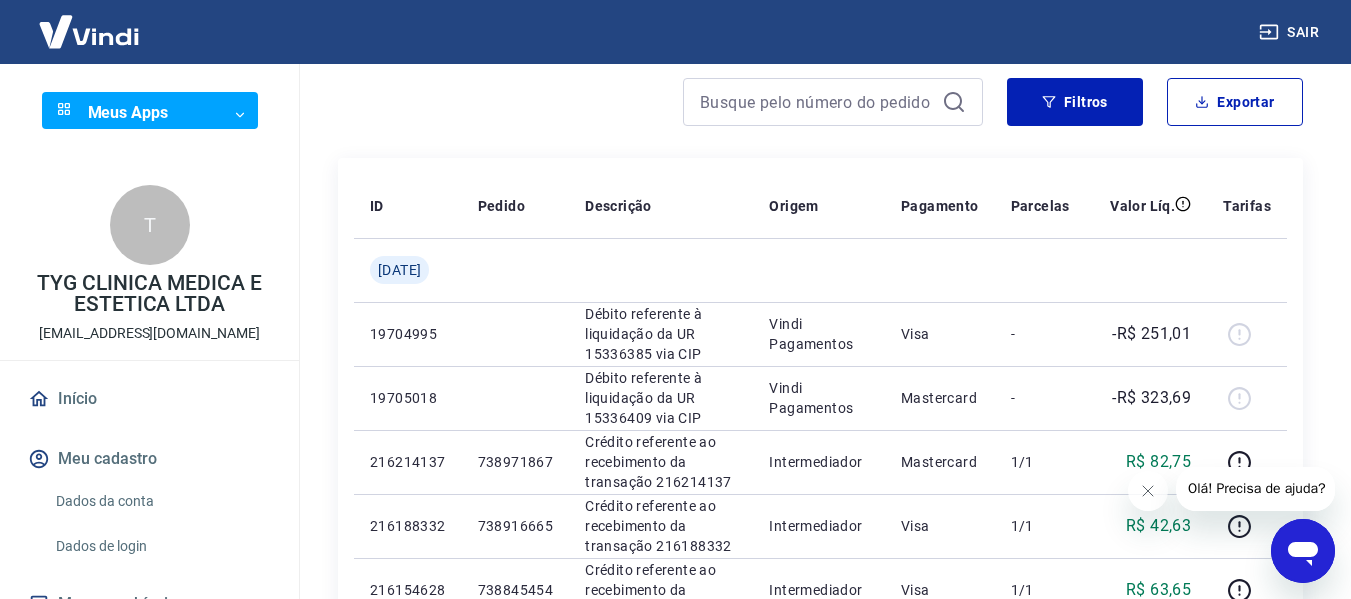 scroll, scrollTop: 0, scrollLeft: 0, axis: both 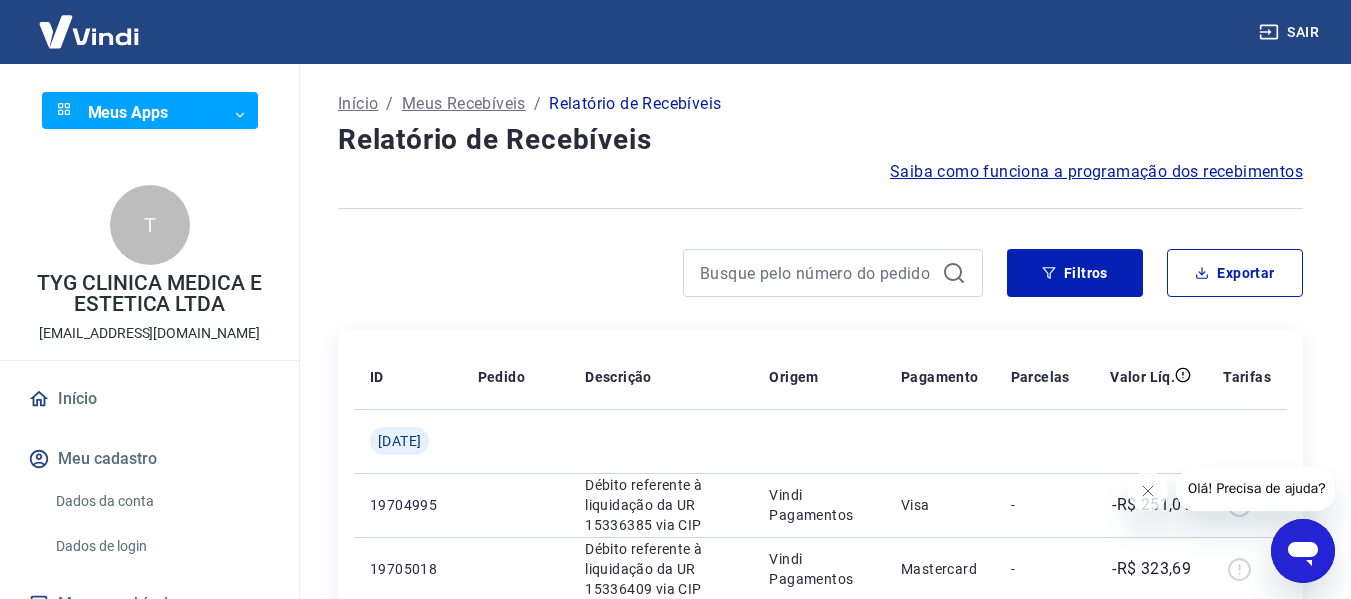 click 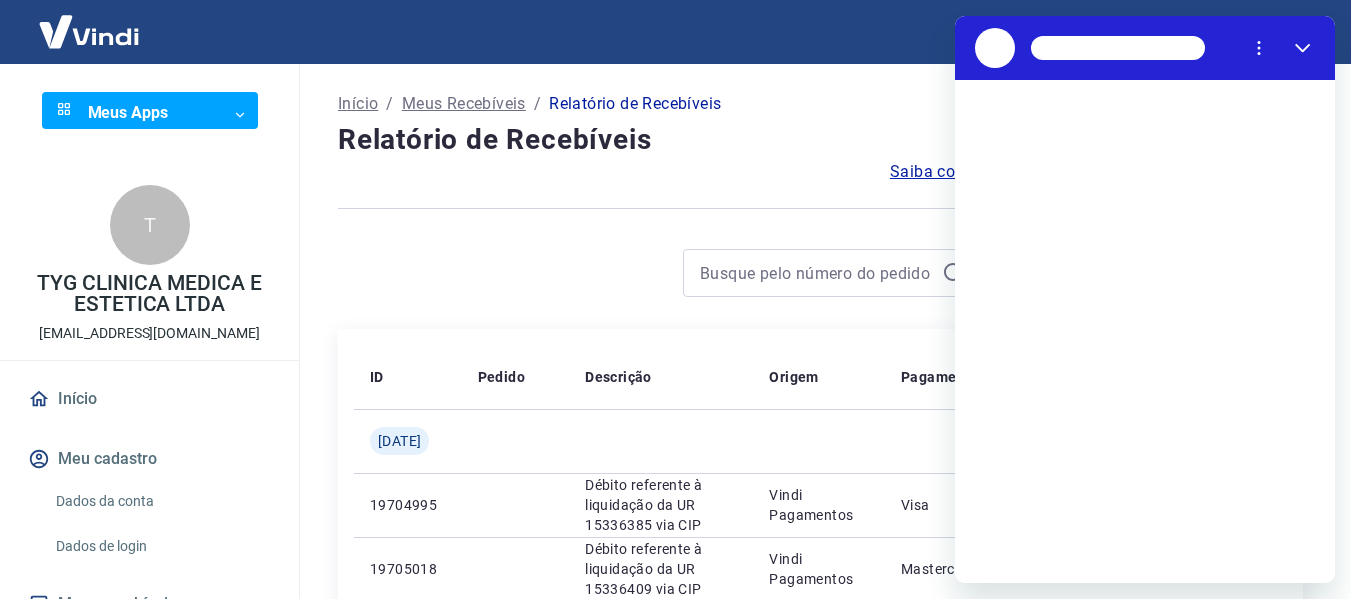 scroll, scrollTop: 0, scrollLeft: 0, axis: both 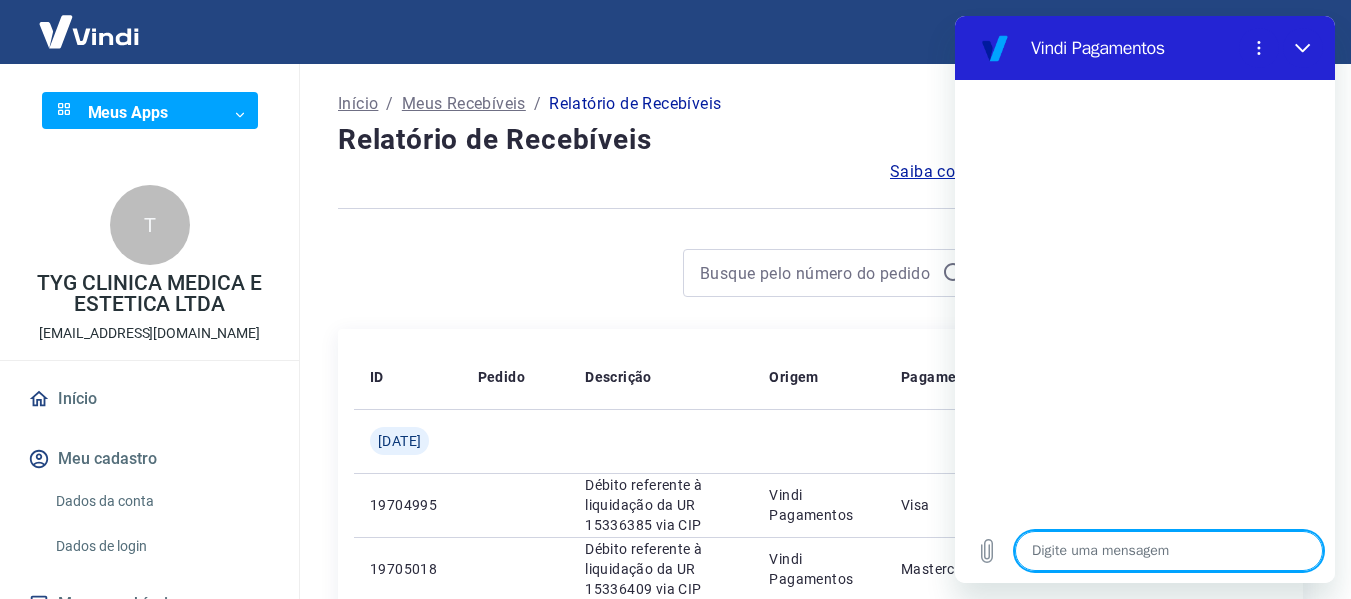 type on "x" 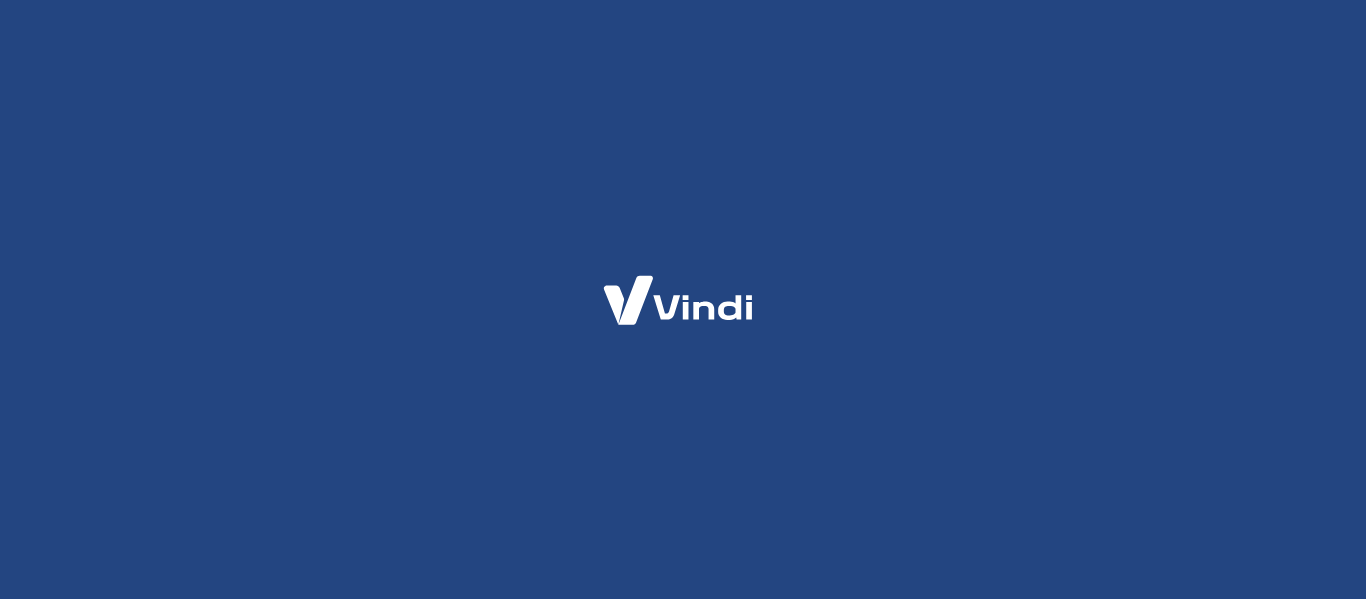 scroll, scrollTop: 0, scrollLeft: 0, axis: both 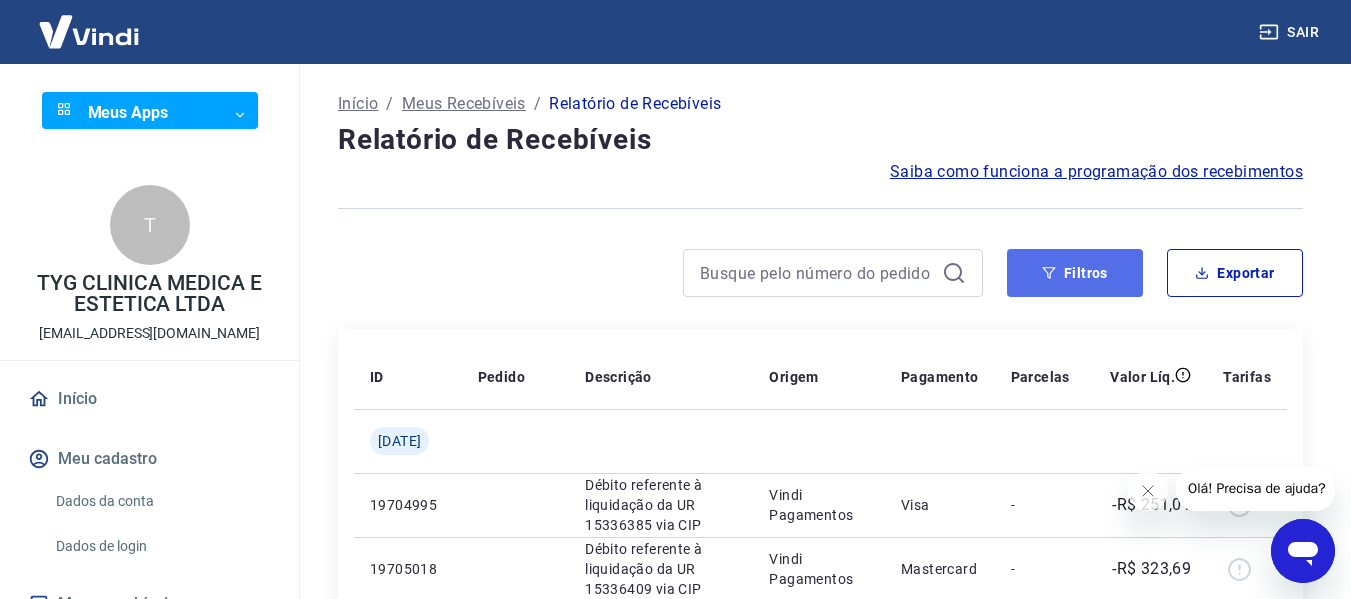 click on "Filtros" at bounding box center (1075, 273) 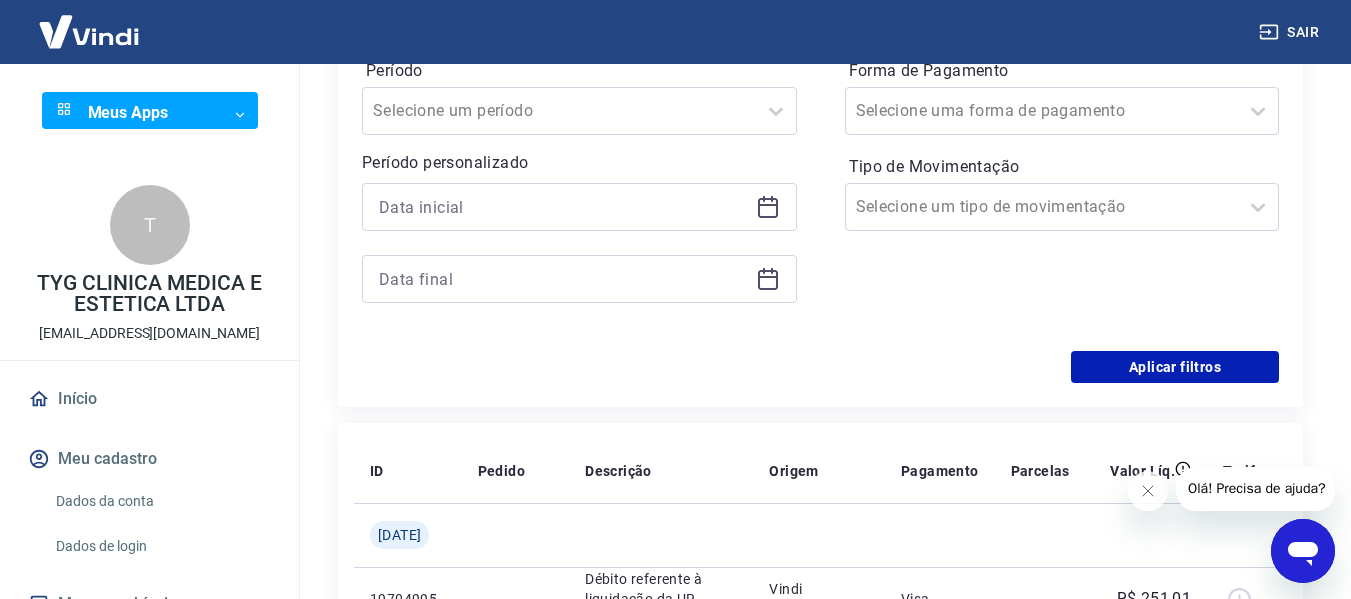 scroll, scrollTop: 400, scrollLeft: 0, axis: vertical 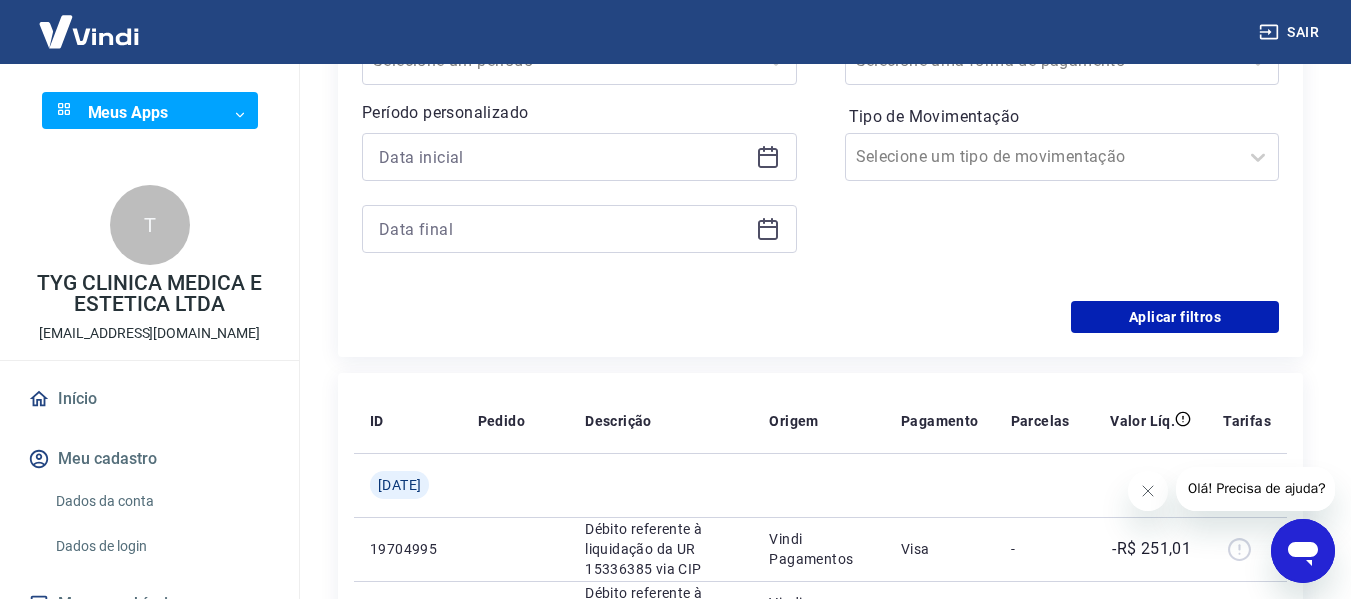 click 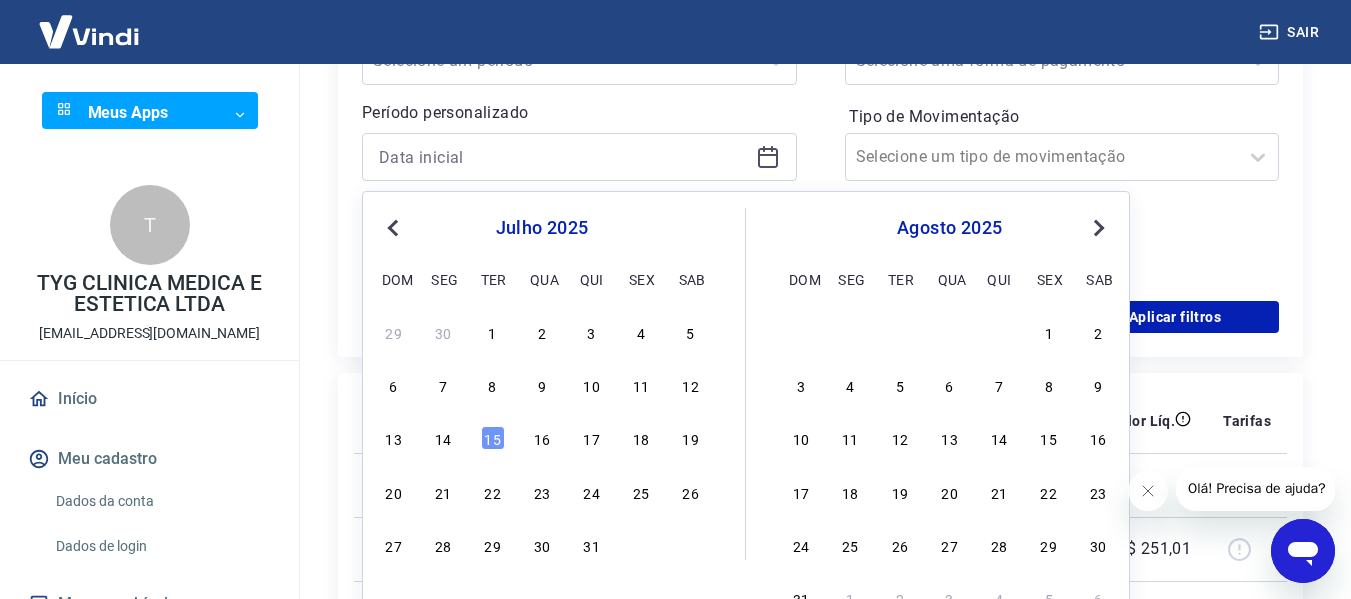 click on "Previous Month" at bounding box center (393, 228) 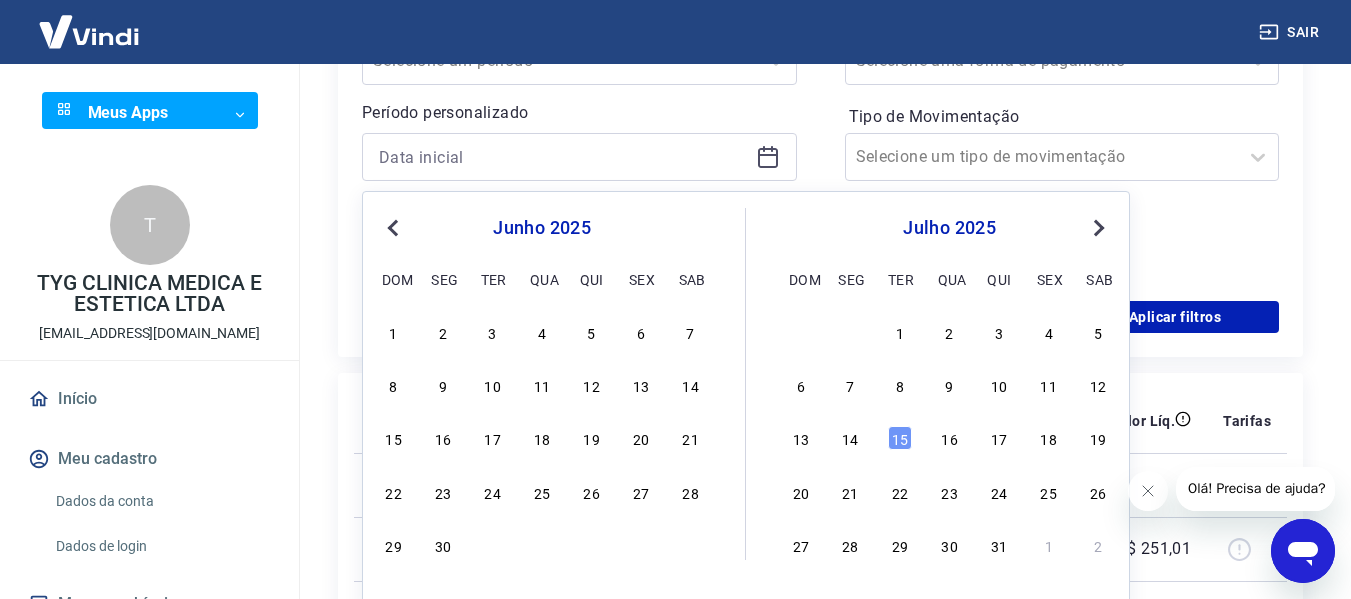 click on "Previous Month" at bounding box center [393, 228] 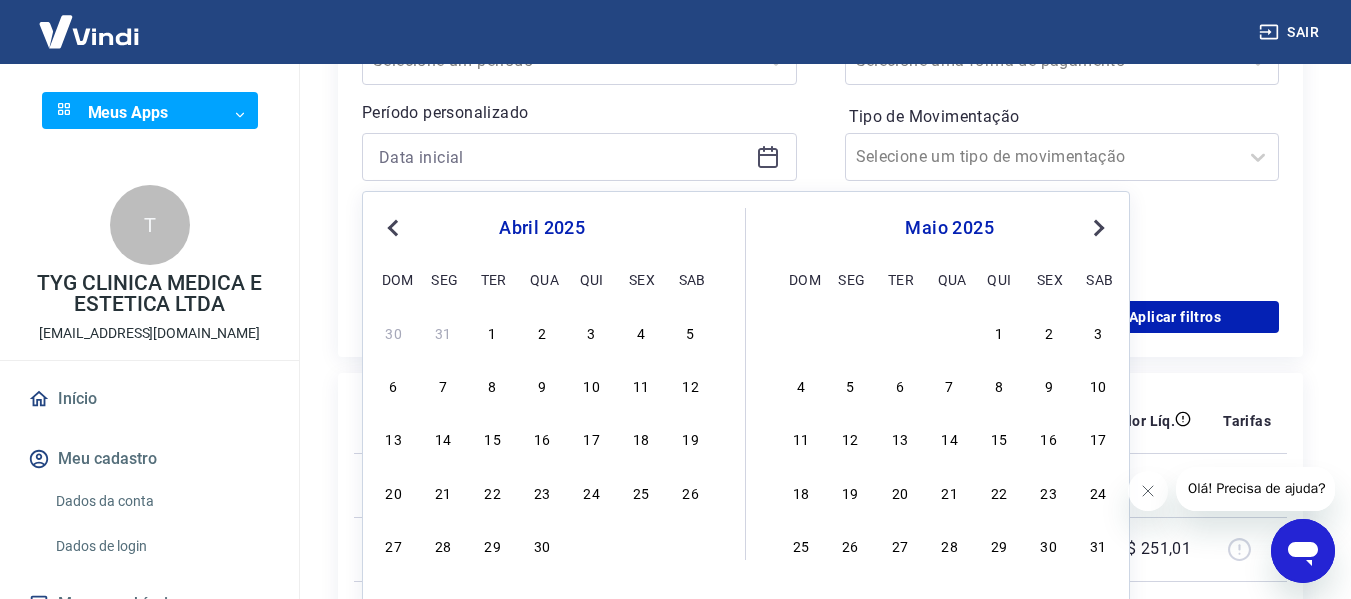 click on "Previous Month" at bounding box center [393, 228] 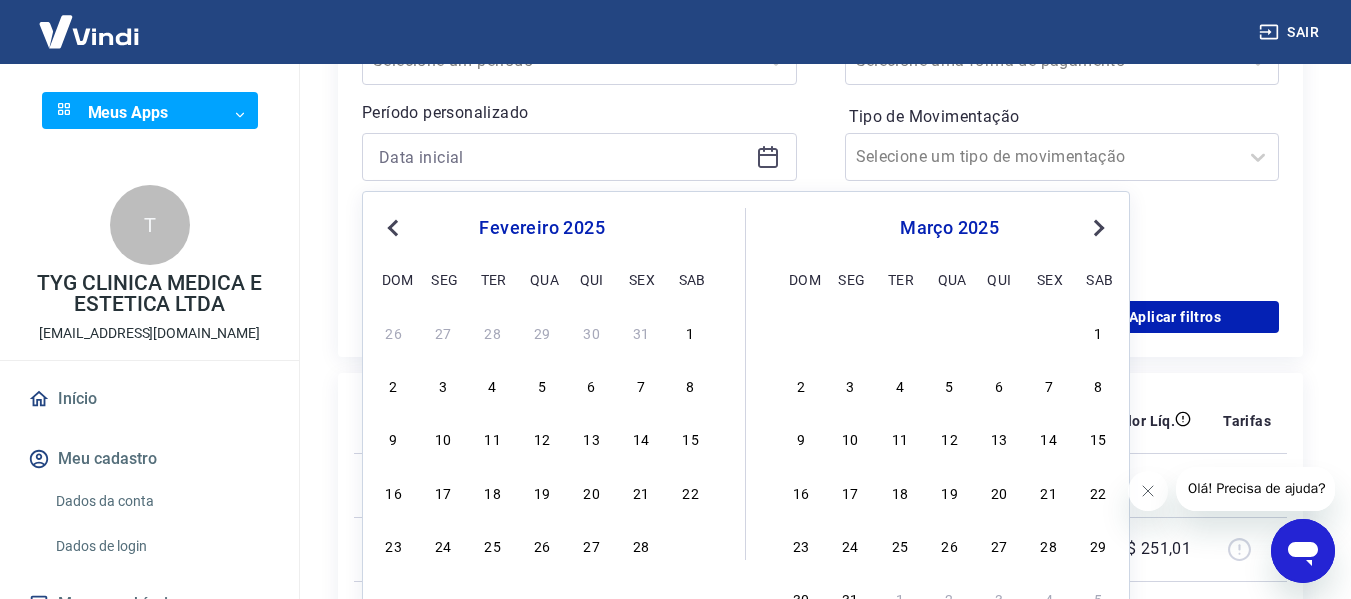 click on "Previous Month" at bounding box center [393, 228] 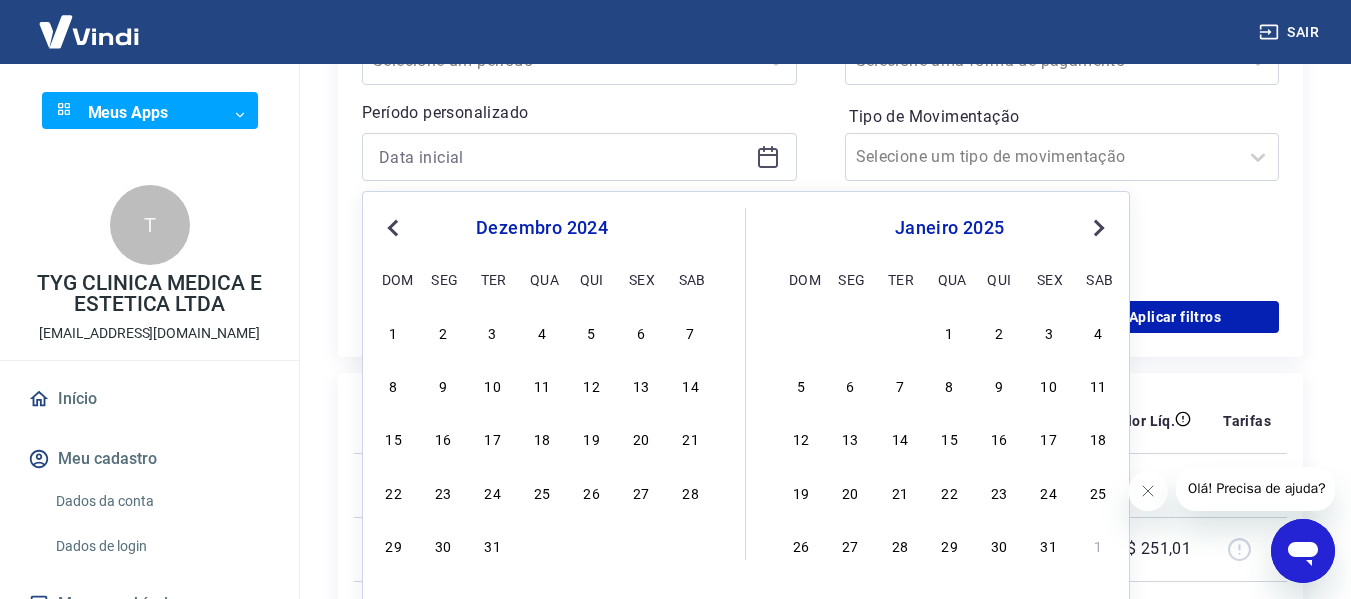 click on "Previous Month" at bounding box center [393, 228] 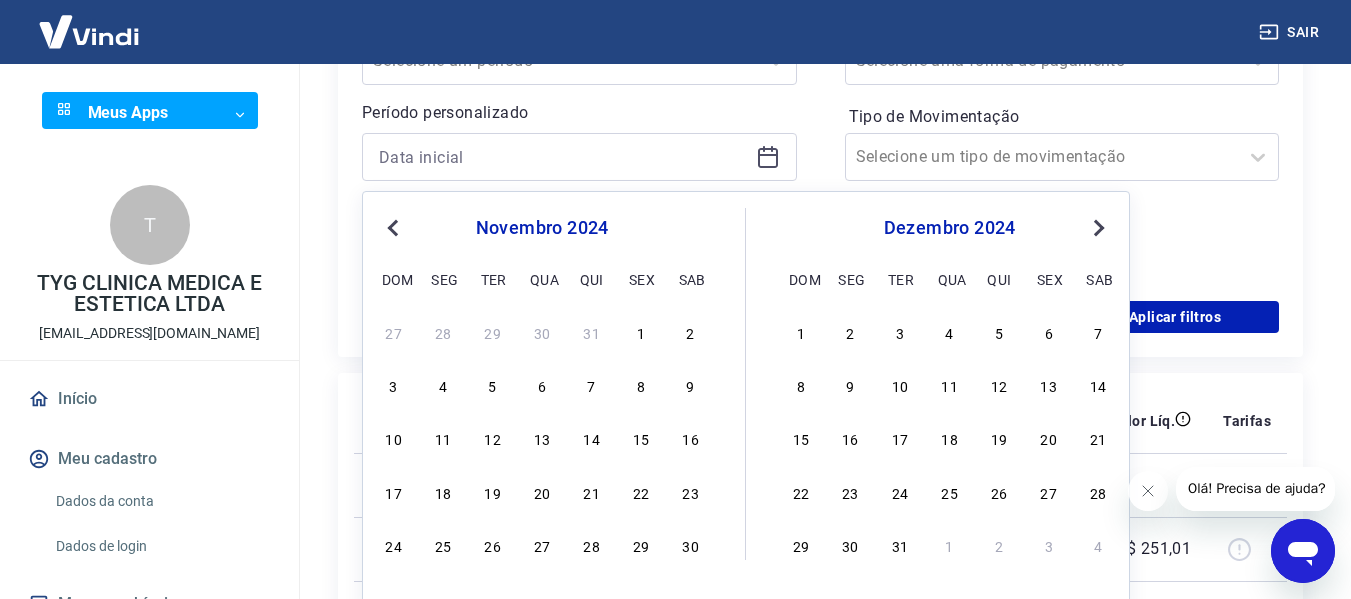 click on "Previous Month" at bounding box center (393, 228) 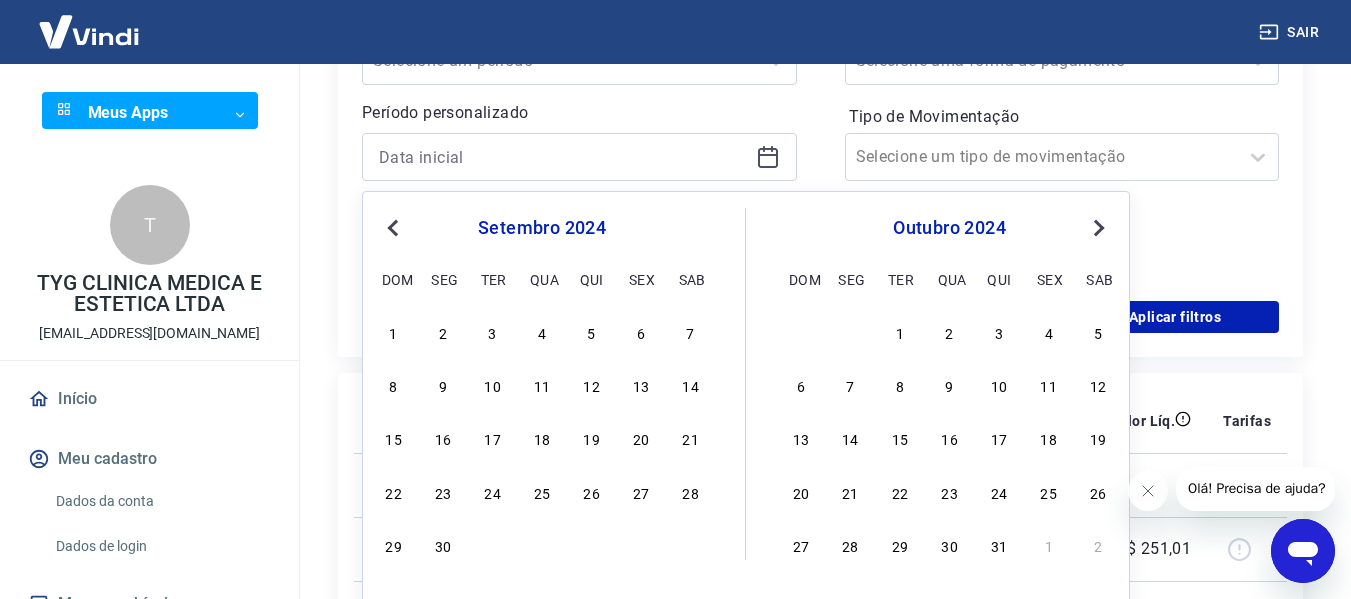 click on "Previous Month" at bounding box center [393, 228] 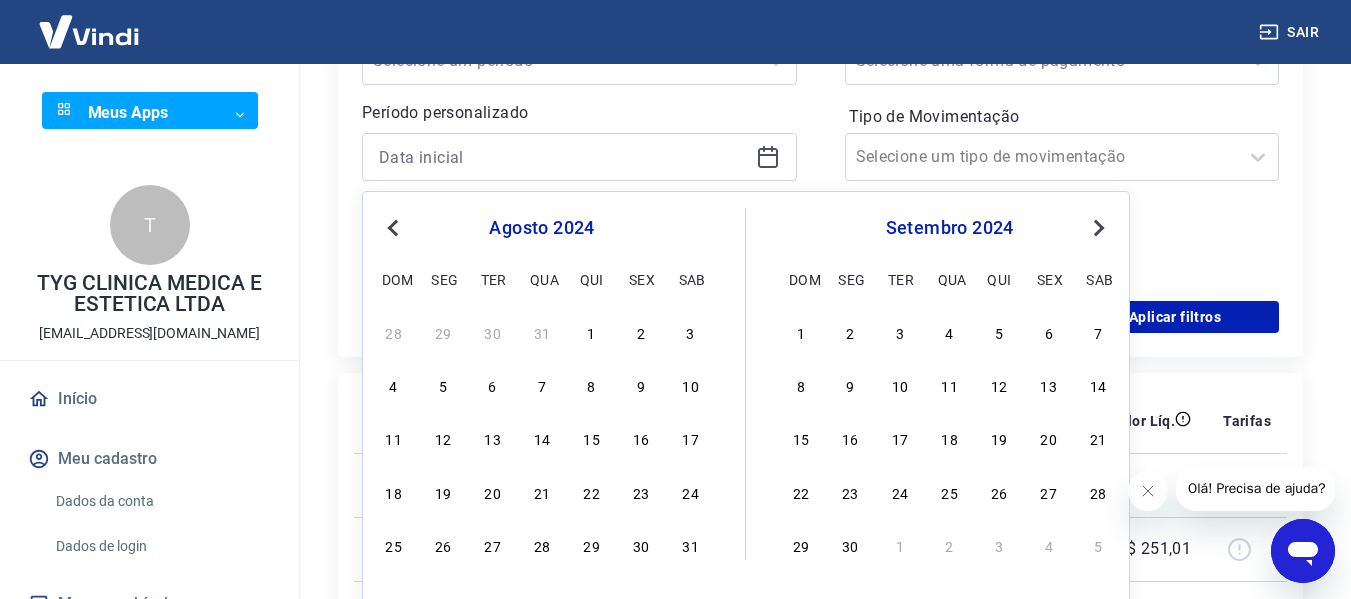 click on "Previous Month" at bounding box center [393, 228] 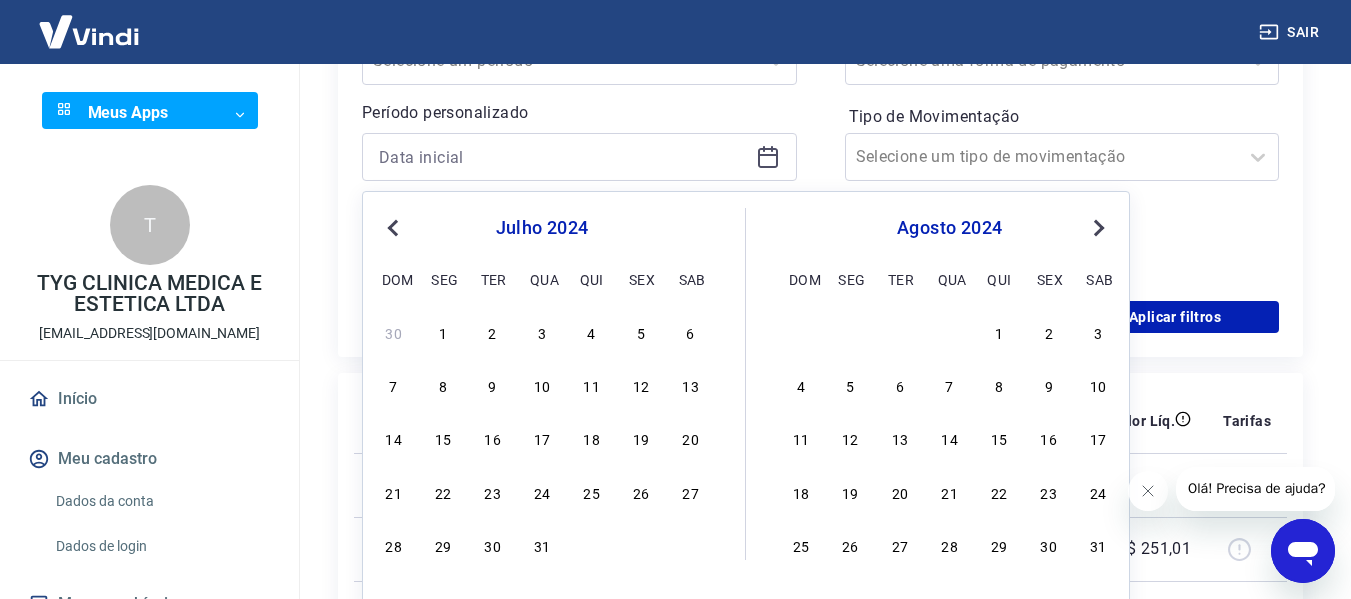 click on "30 1 2 3 4 5 6" at bounding box center (542, 331) 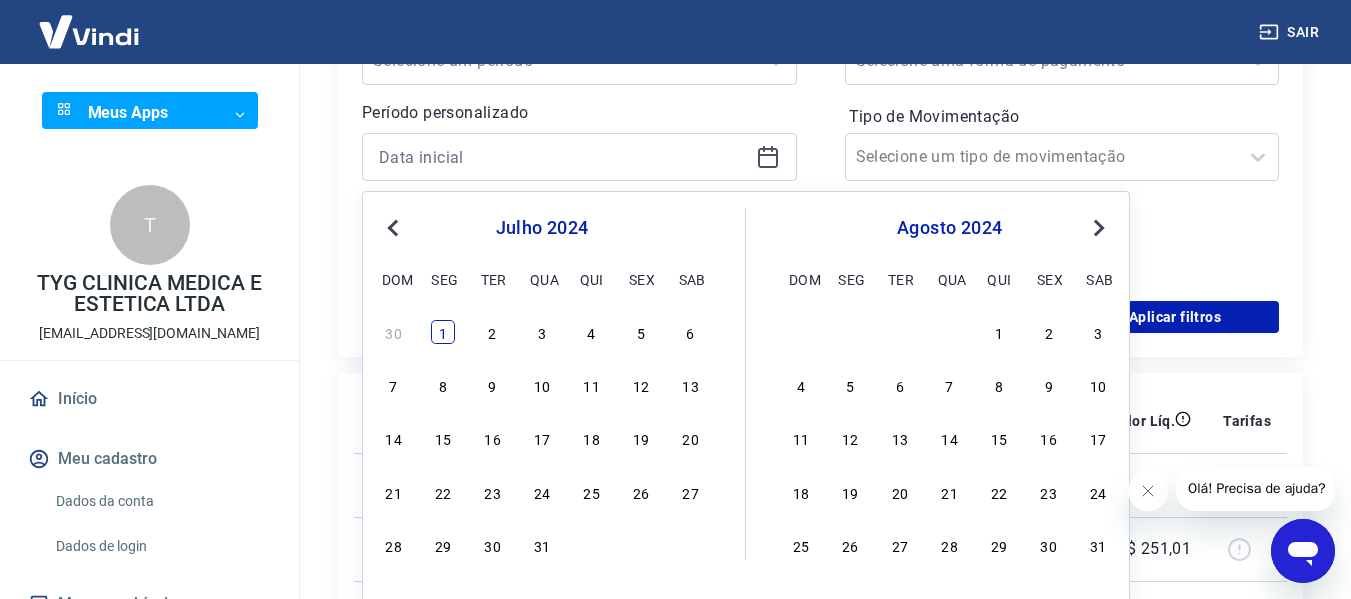 click on "1" at bounding box center [443, 332] 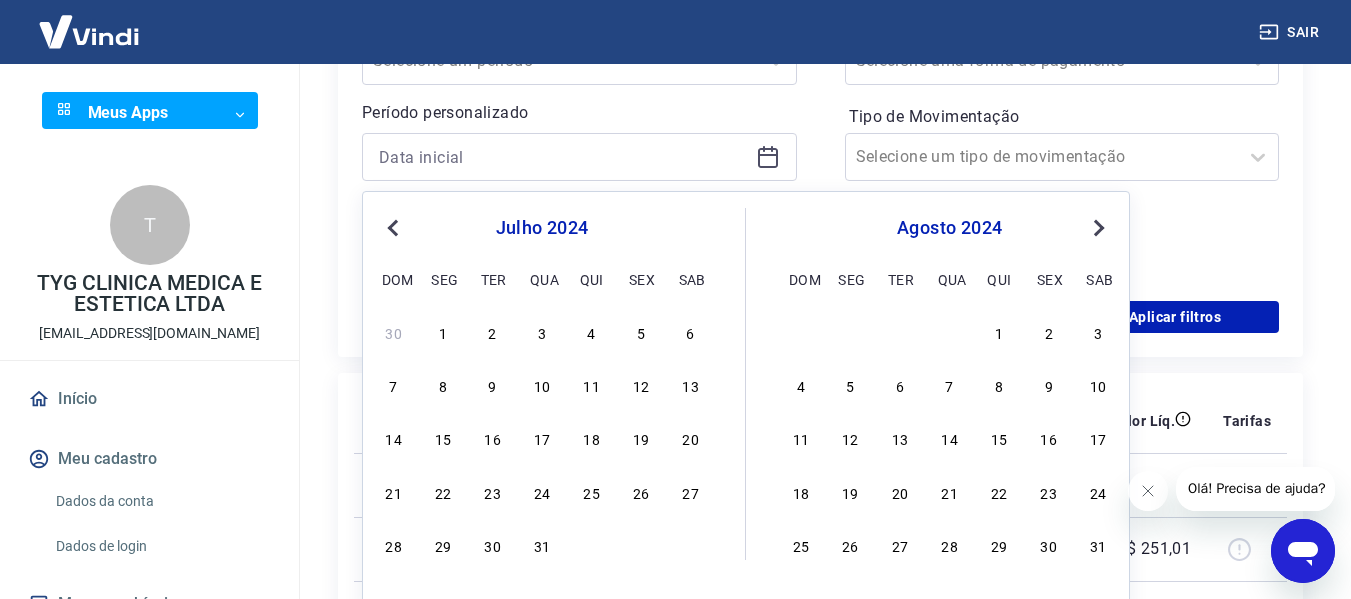type on "[DATE]" 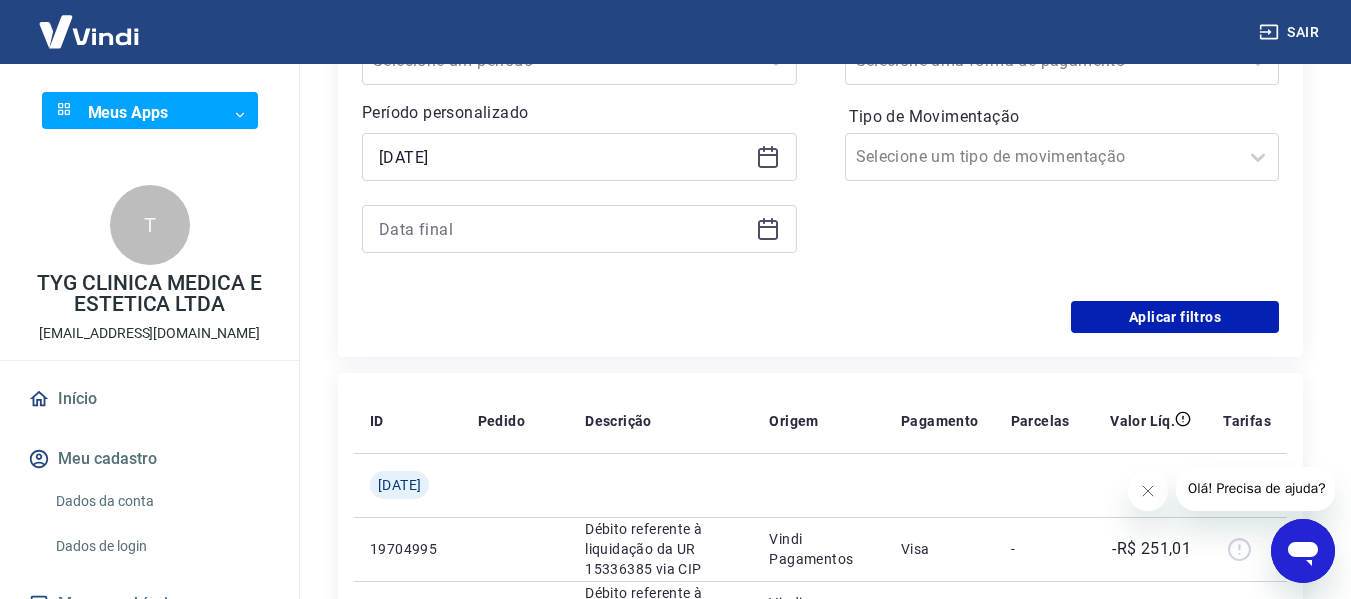 click 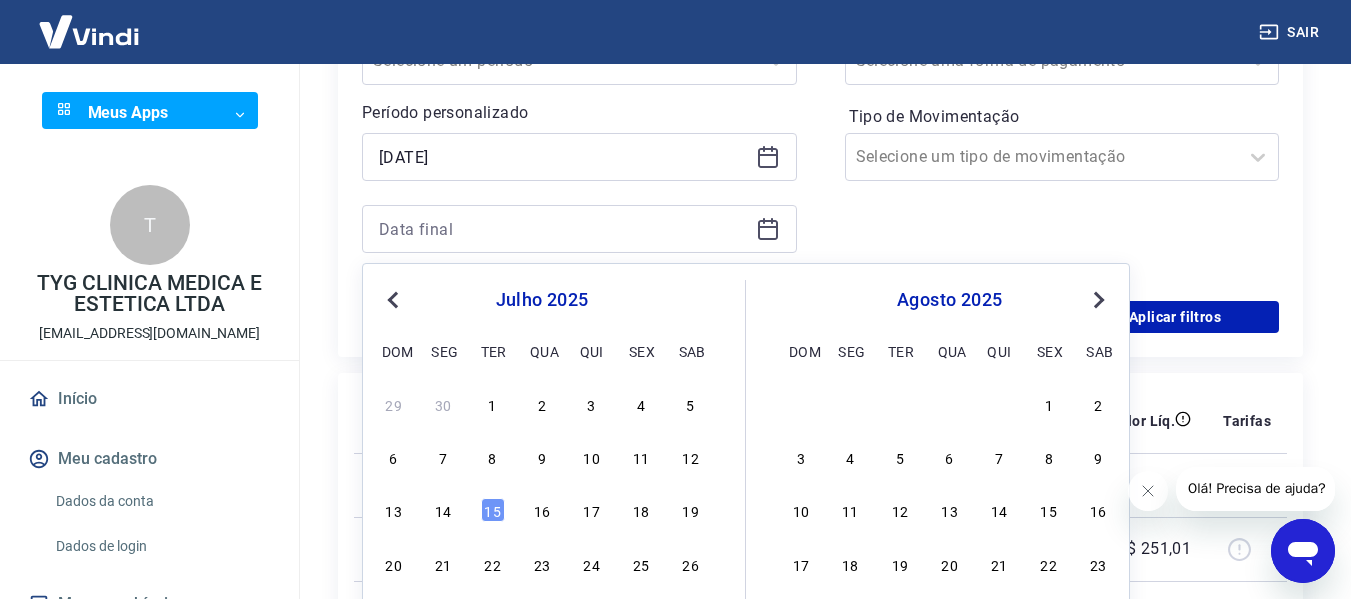 click on "Next Month" at bounding box center [1097, 299] 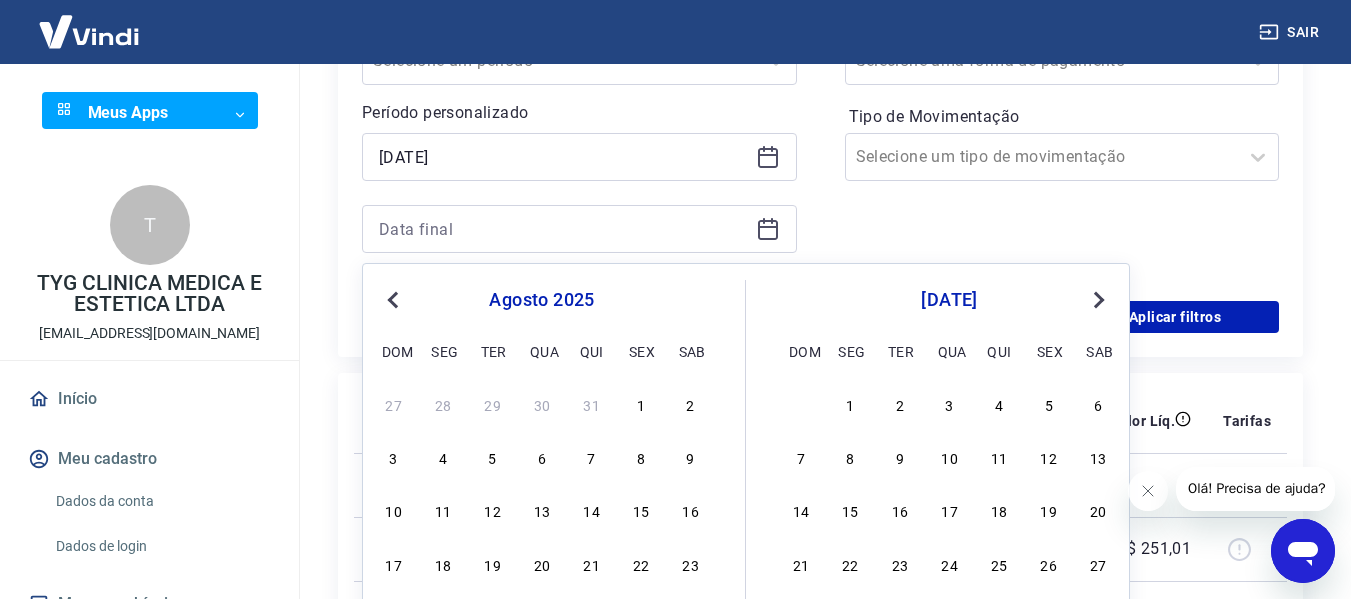 click on "Next Month" at bounding box center (1097, 299) 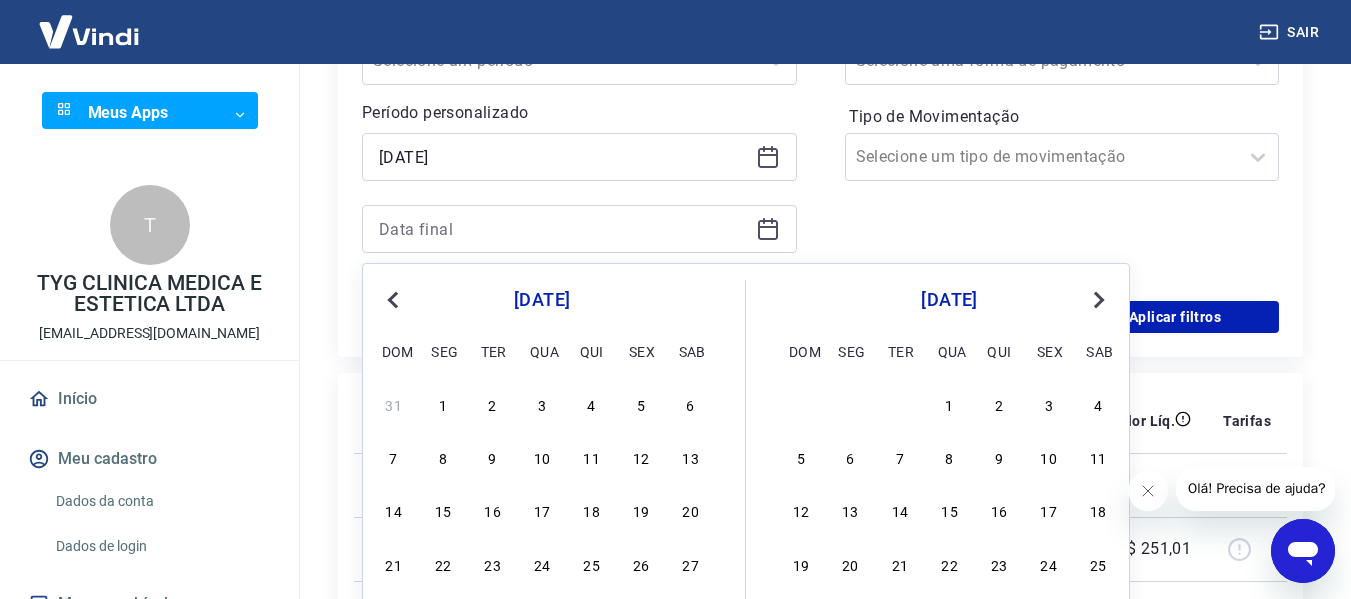click on "Next Month" at bounding box center [1097, 299] 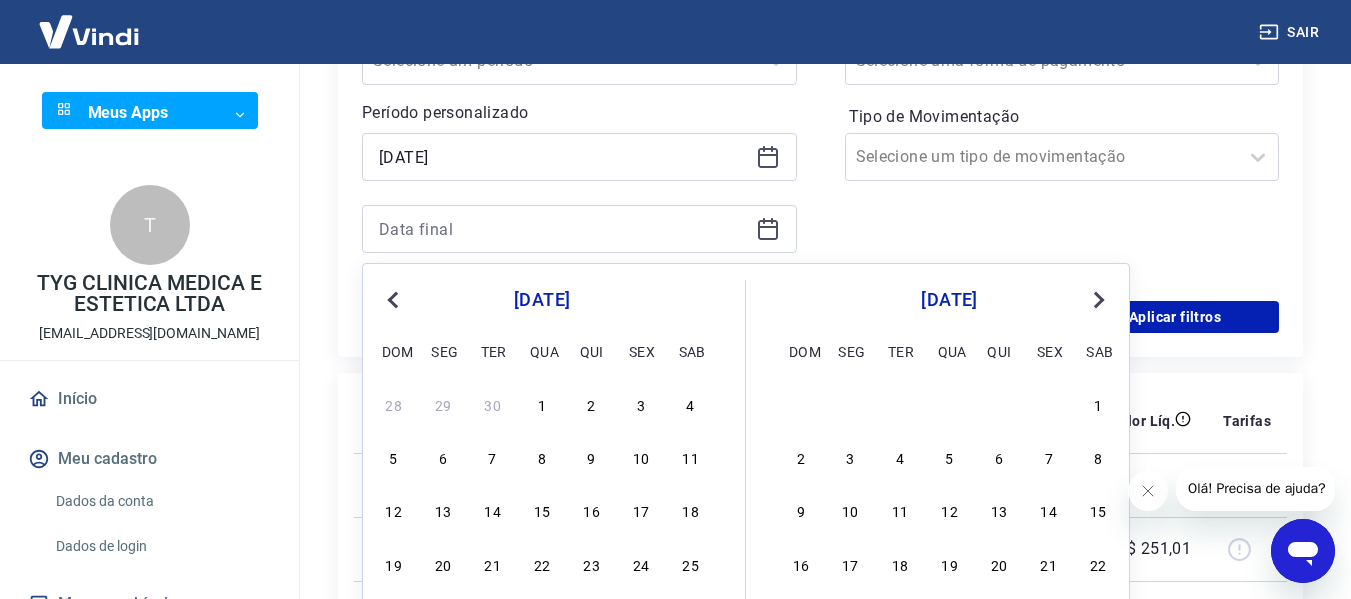 click on "Next Month" at bounding box center [1097, 299] 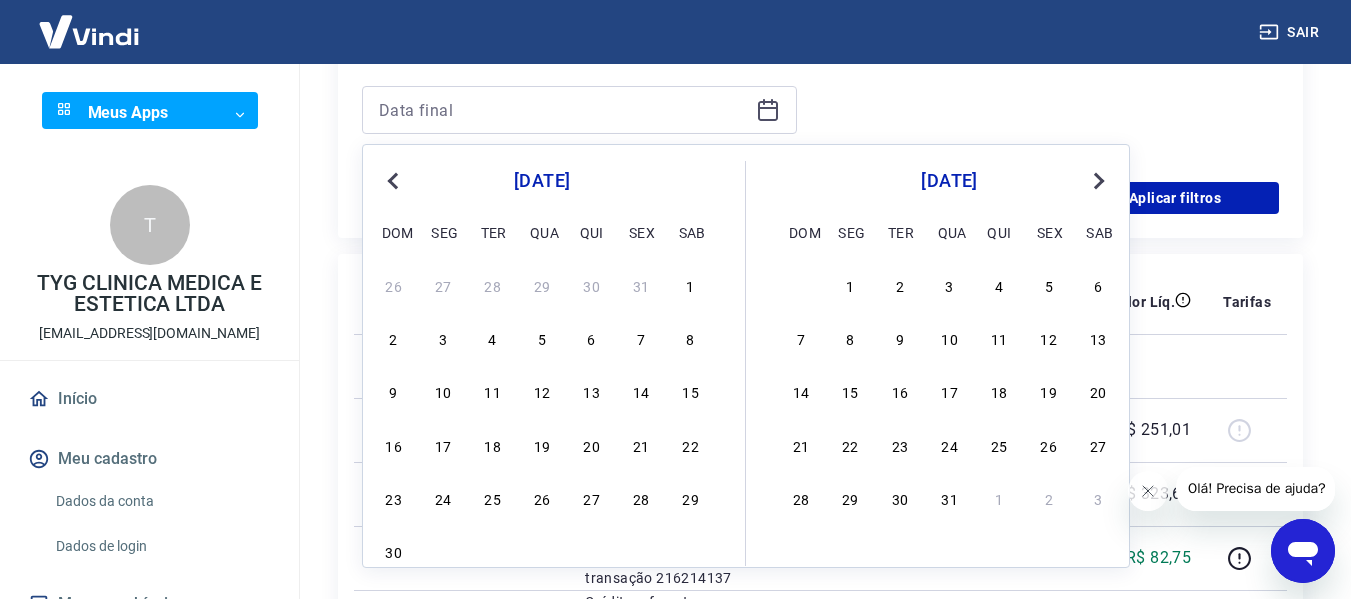scroll, scrollTop: 600, scrollLeft: 0, axis: vertical 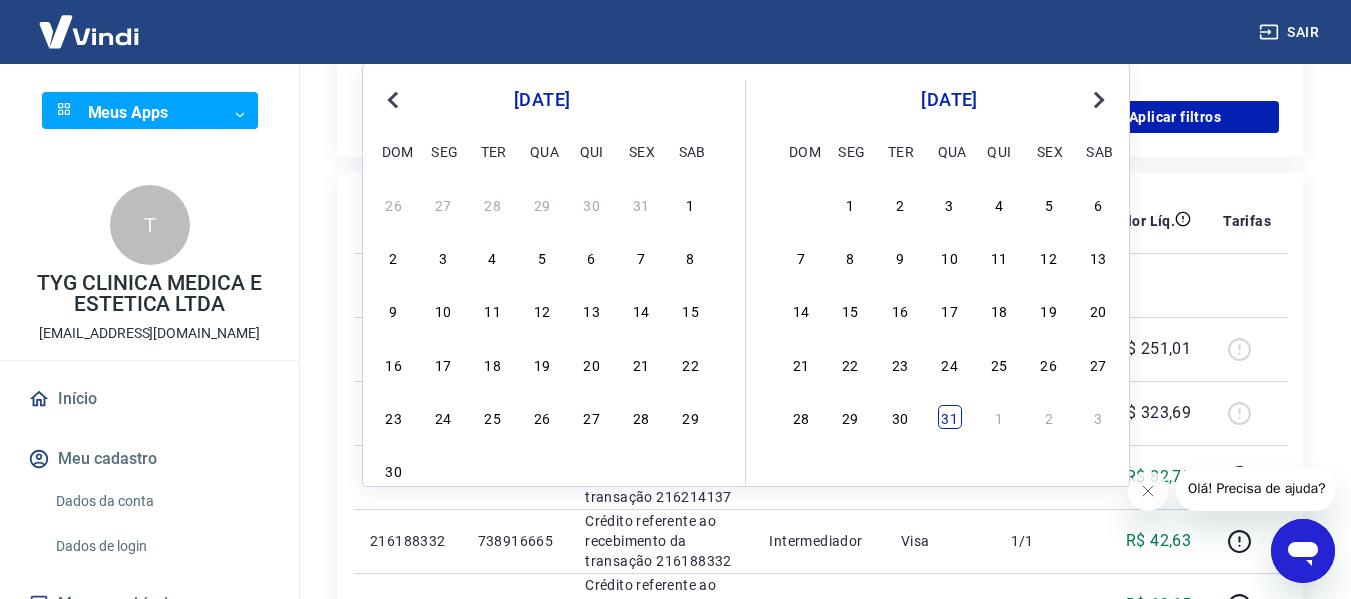 click on "31" at bounding box center (950, 417) 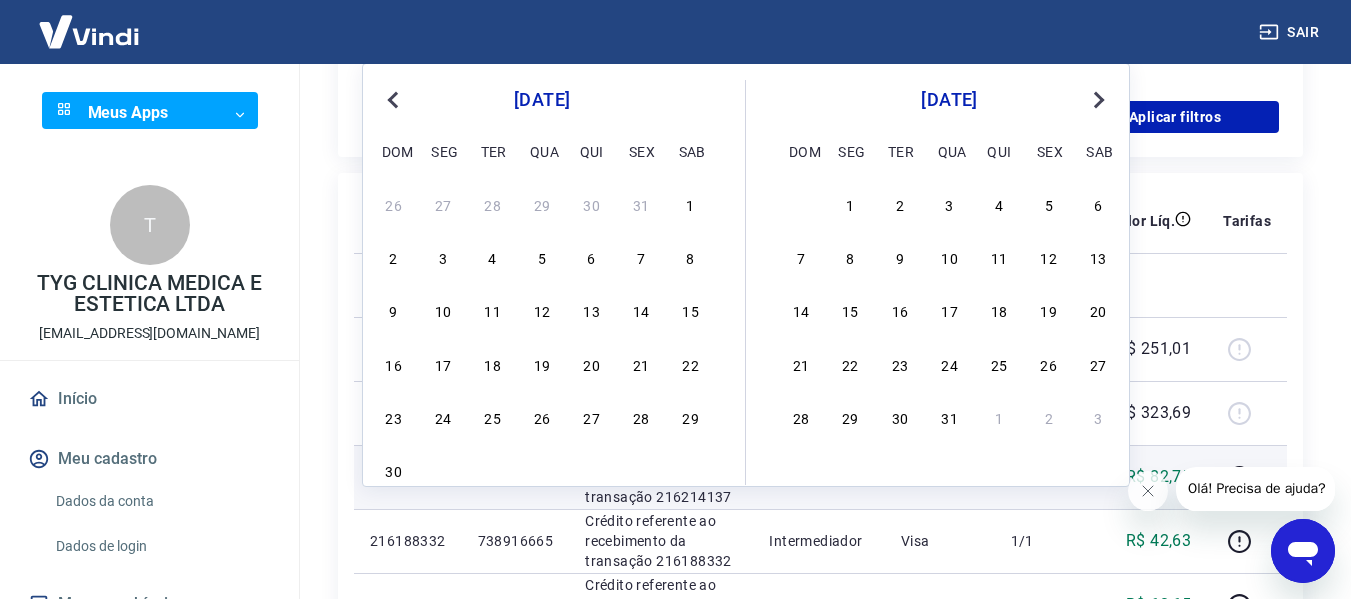 type on "[DATE]" 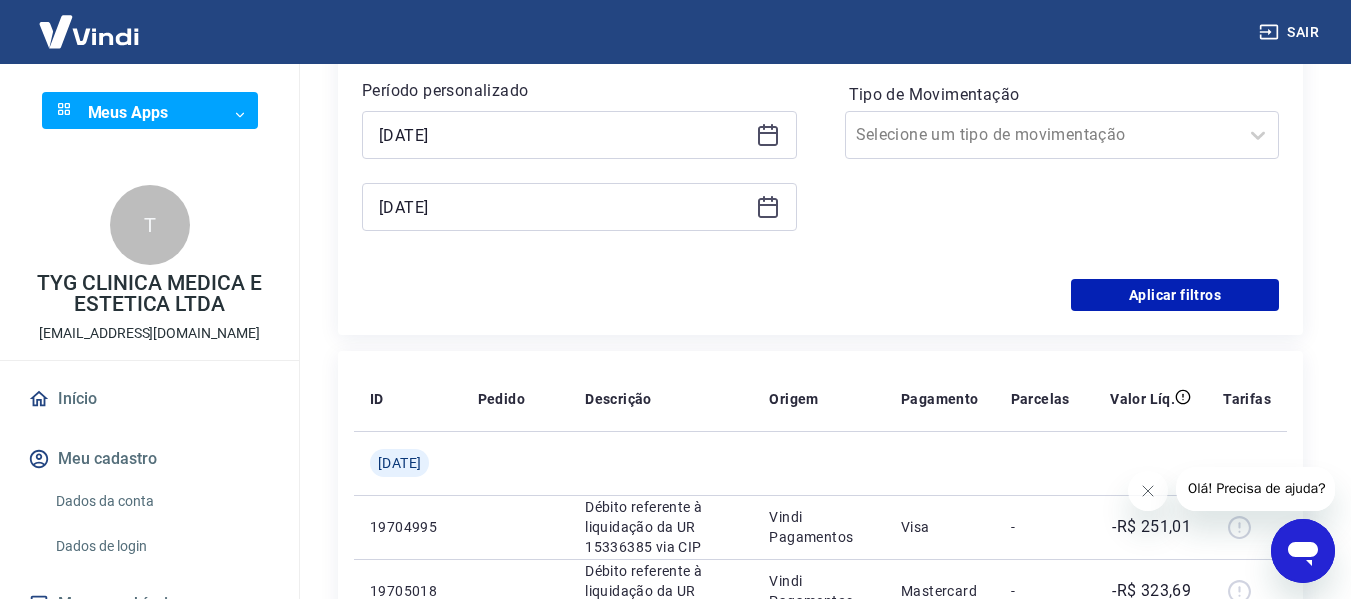 scroll, scrollTop: 400, scrollLeft: 0, axis: vertical 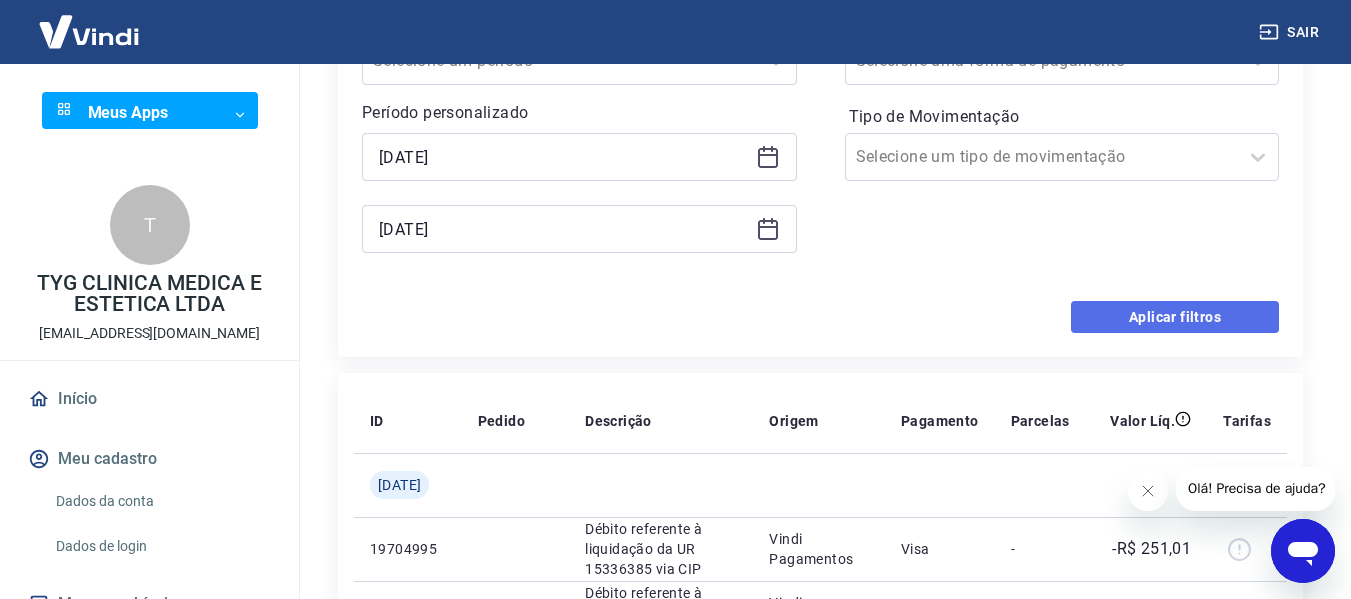 click on "Aplicar filtros" at bounding box center [1175, 317] 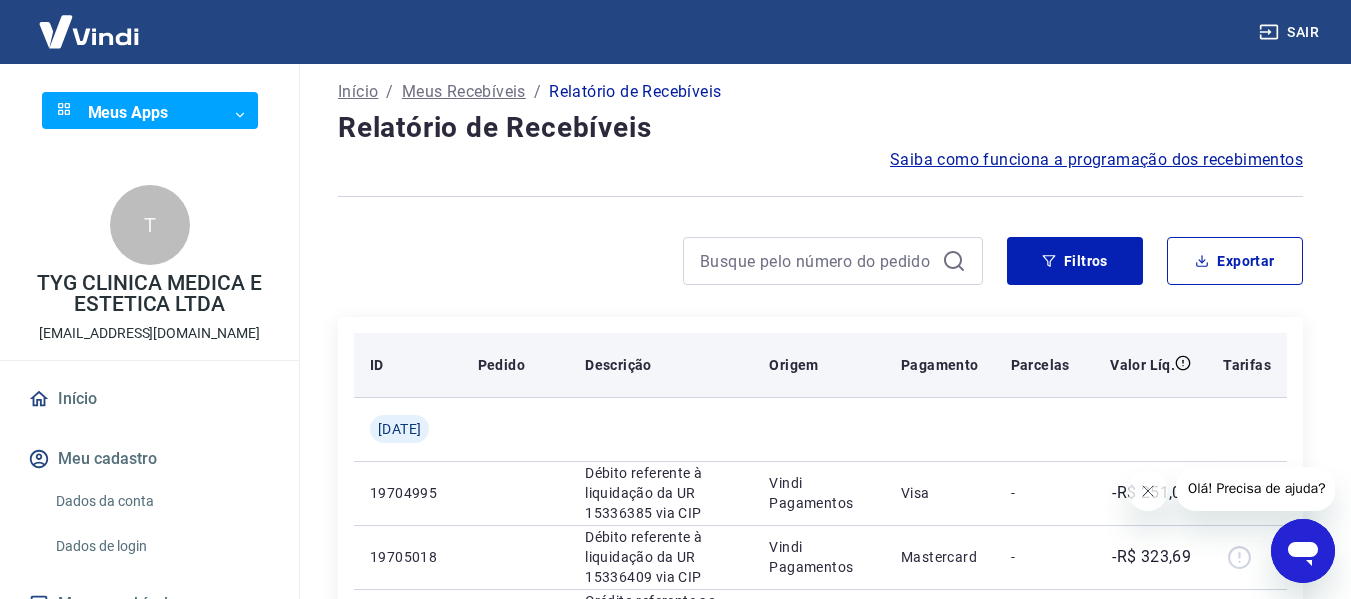 scroll, scrollTop: 0, scrollLeft: 0, axis: both 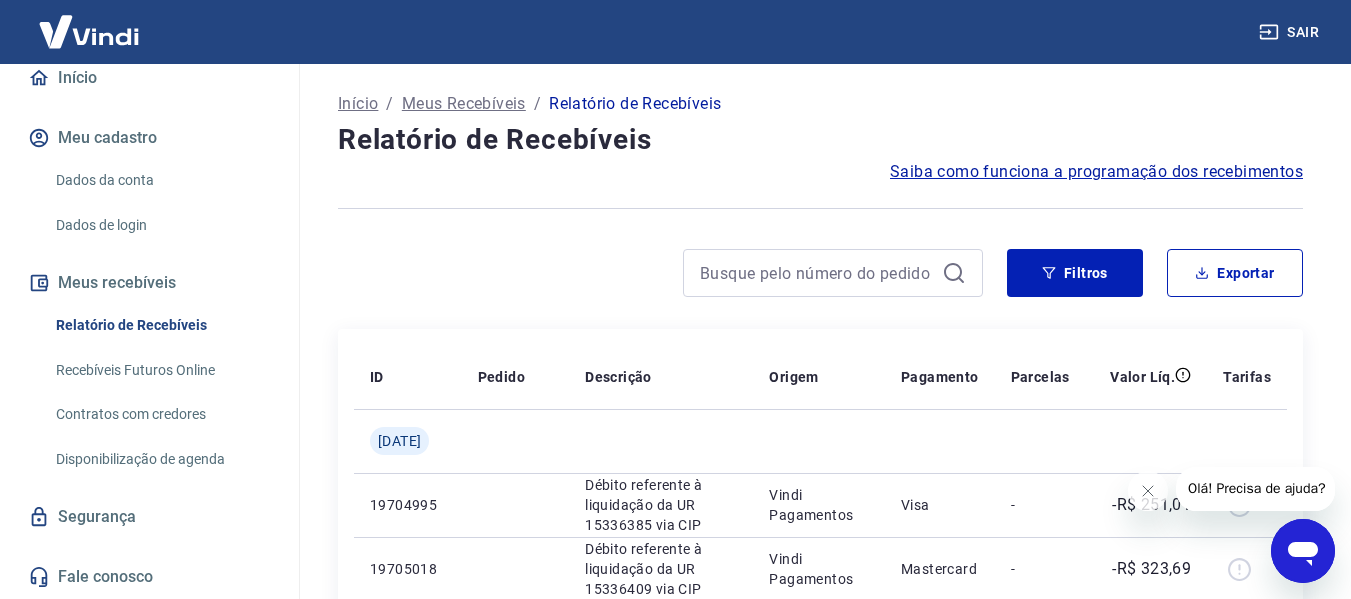 click on "Recebíveis Futuros Online" at bounding box center [161, 370] 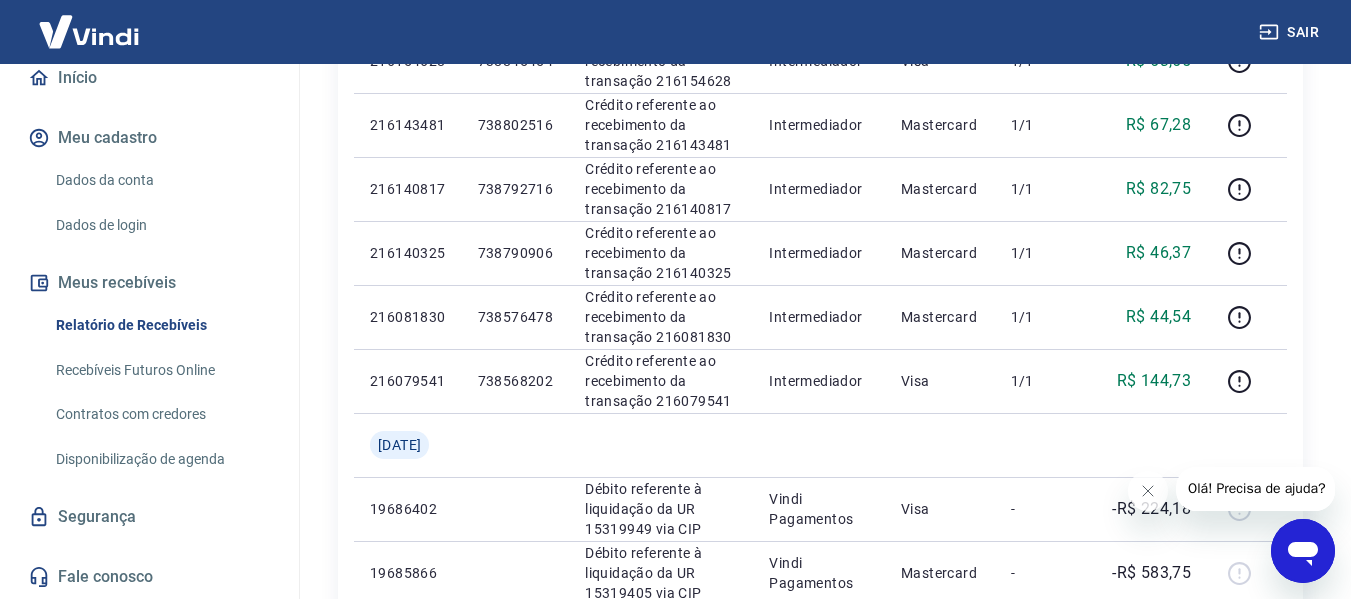 scroll, scrollTop: 0, scrollLeft: 0, axis: both 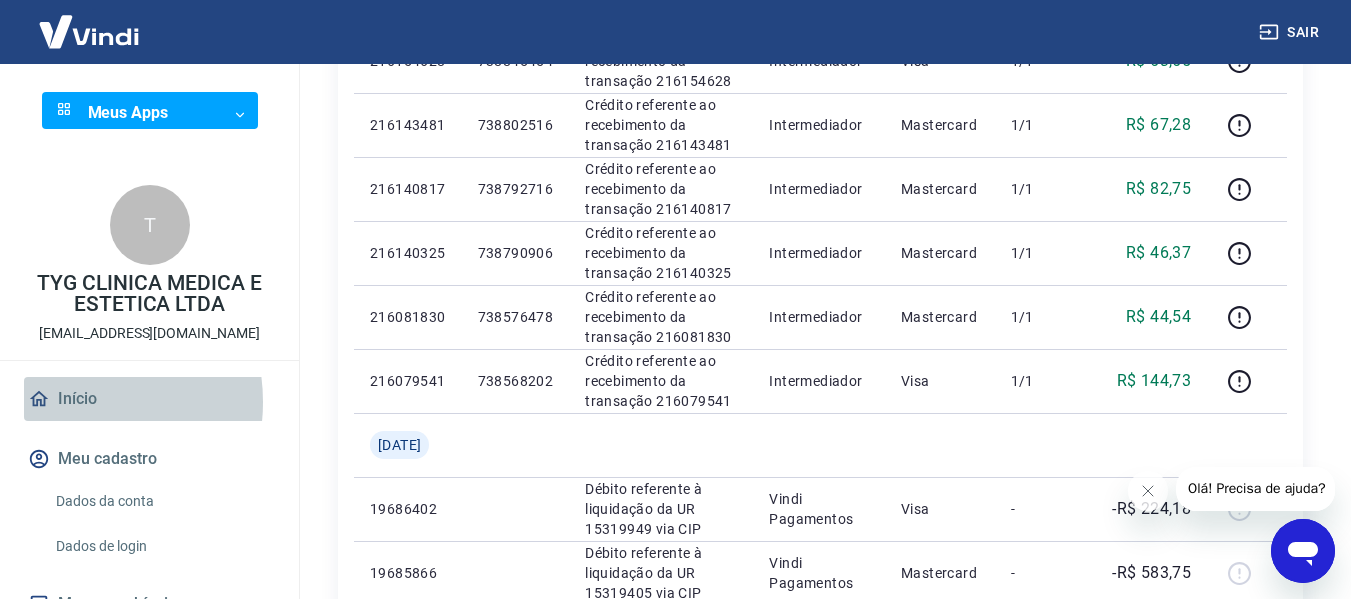 click on "Início" at bounding box center [149, 399] 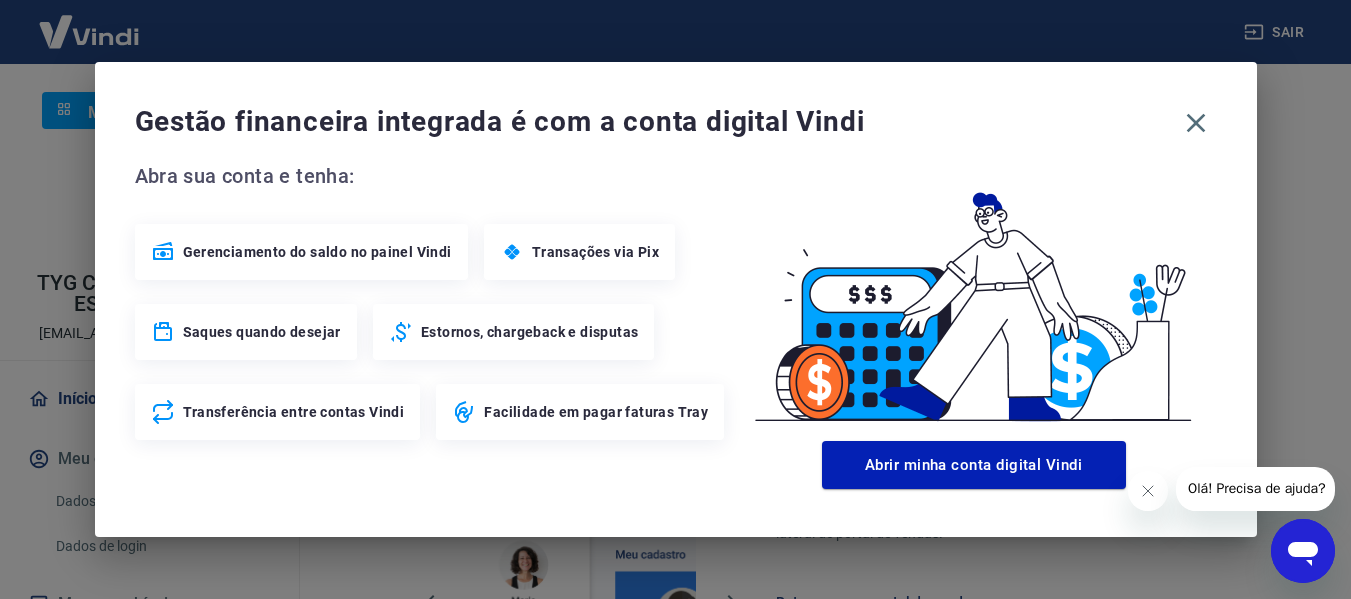 scroll, scrollTop: 717, scrollLeft: 0, axis: vertical 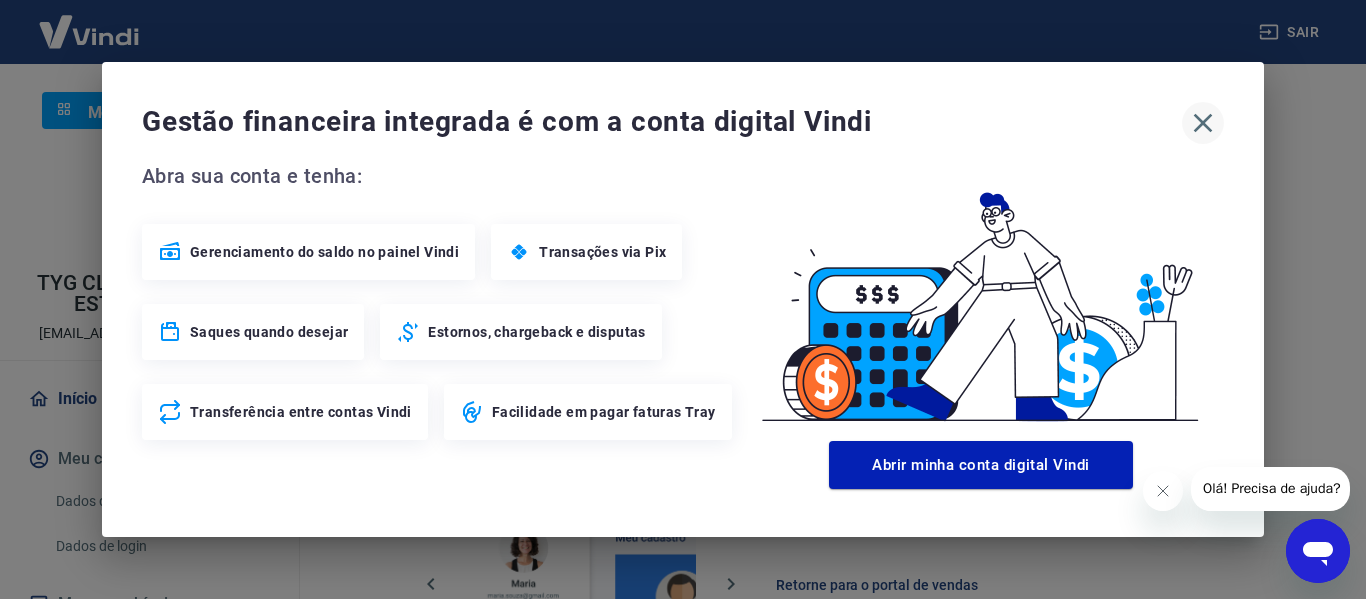 click 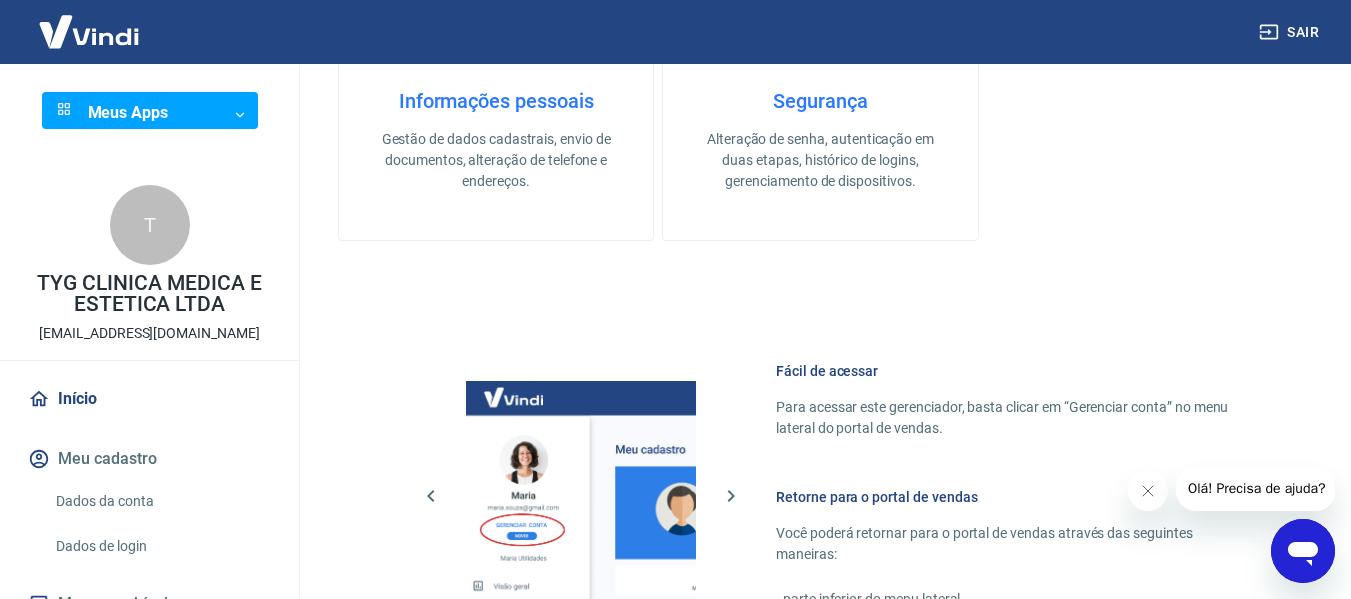 scroll, scrollTop: 1217, scrollLeft: 0, axis: vertical 